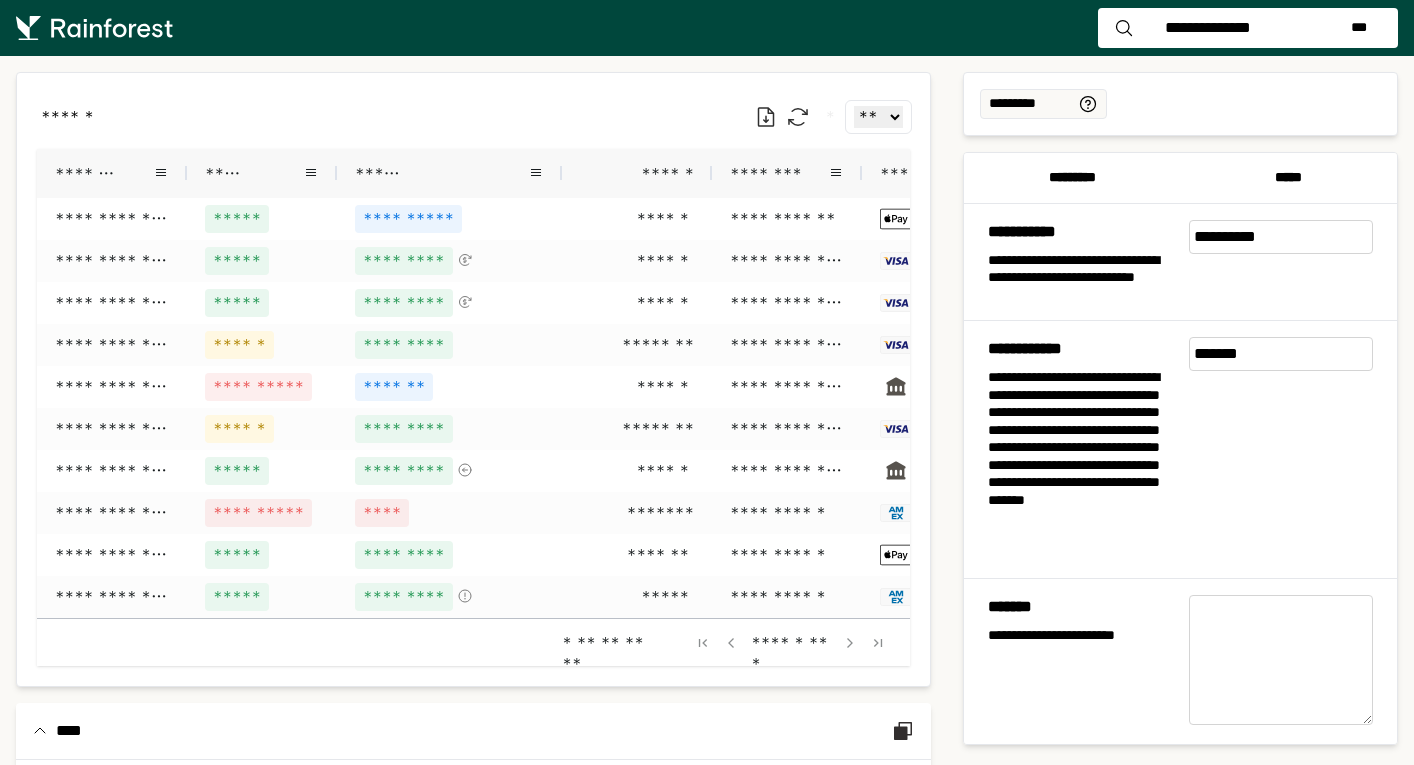 scroll, scrollTop: 0, scrollLeft: 0, axis: both 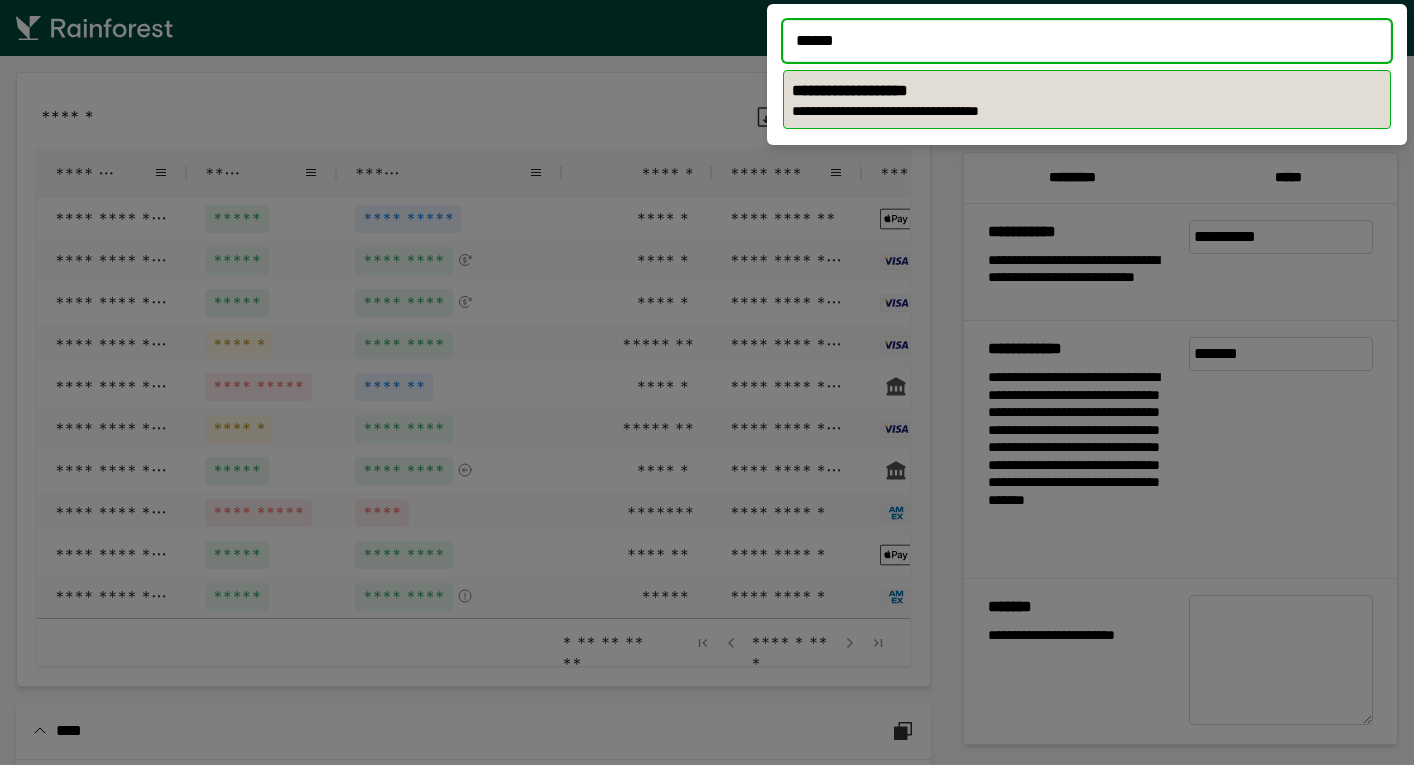 type on "******" 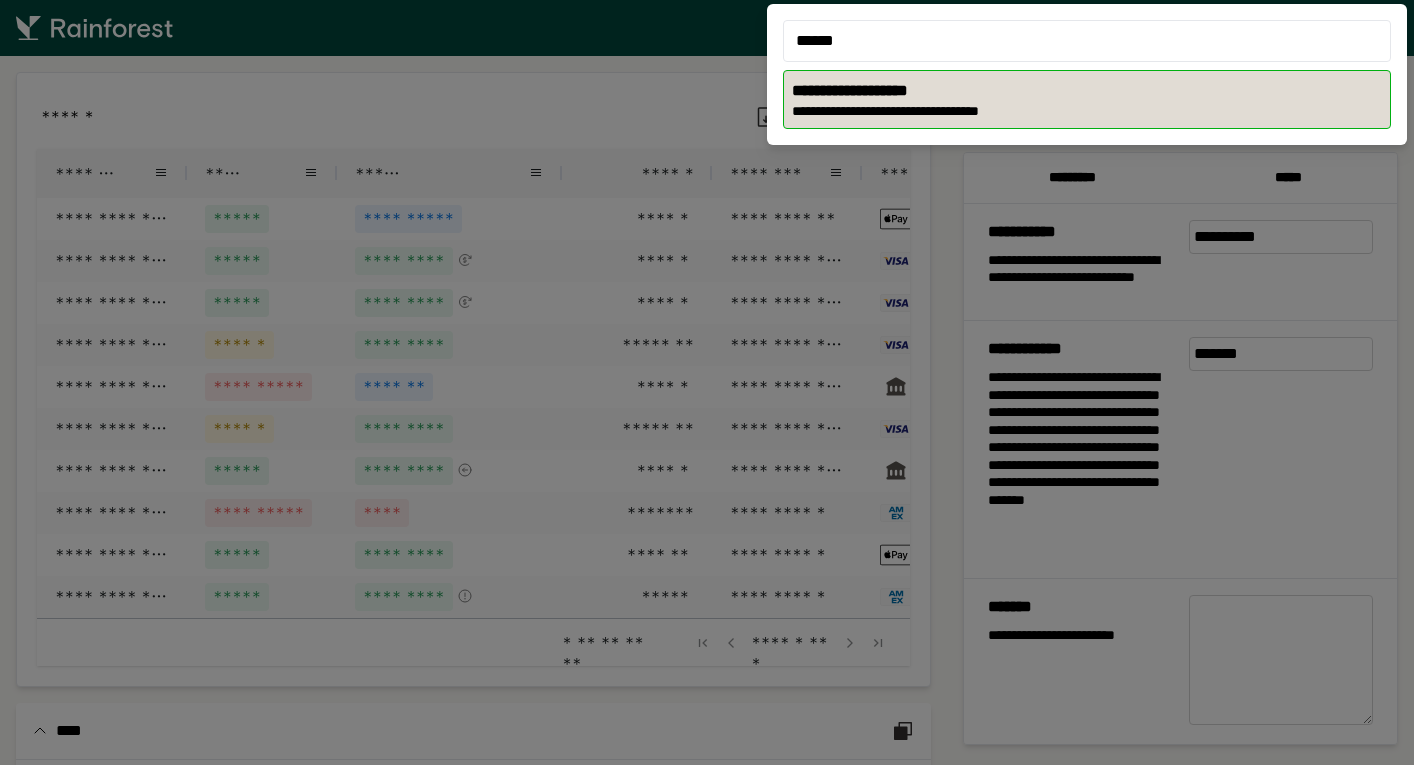 click on "**********" at bounding box center (1087, 112) 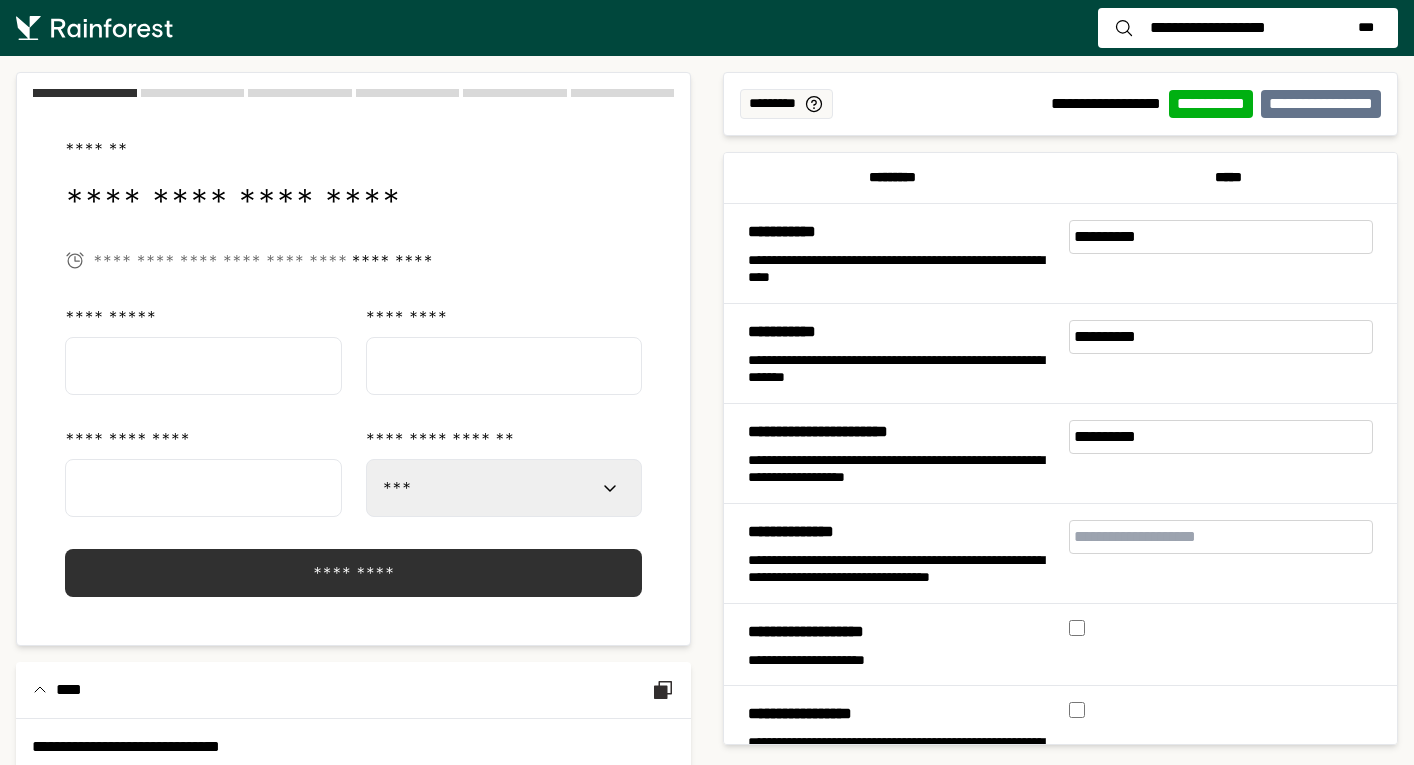 select on "***" 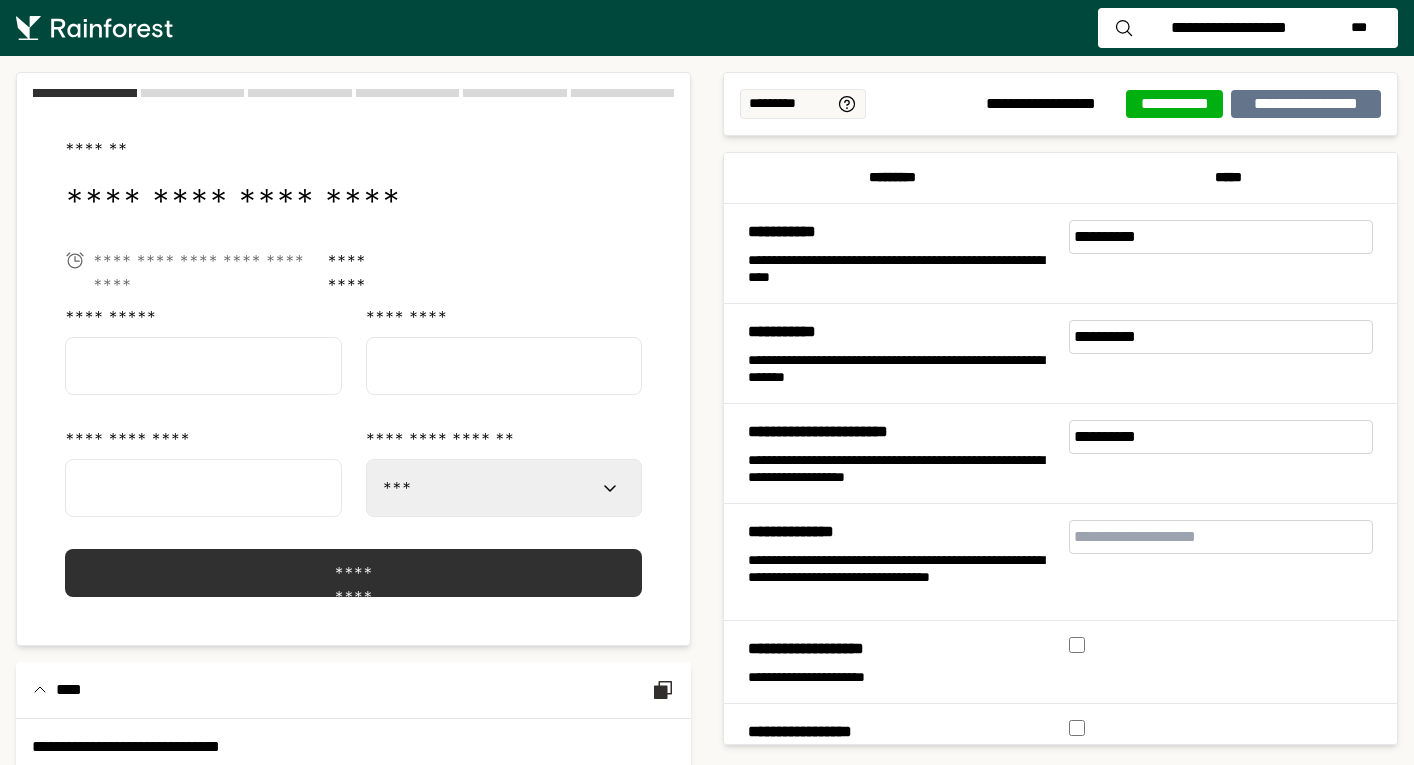 scroll, scrollTop: 0, scrollLeft: 0, axis: both 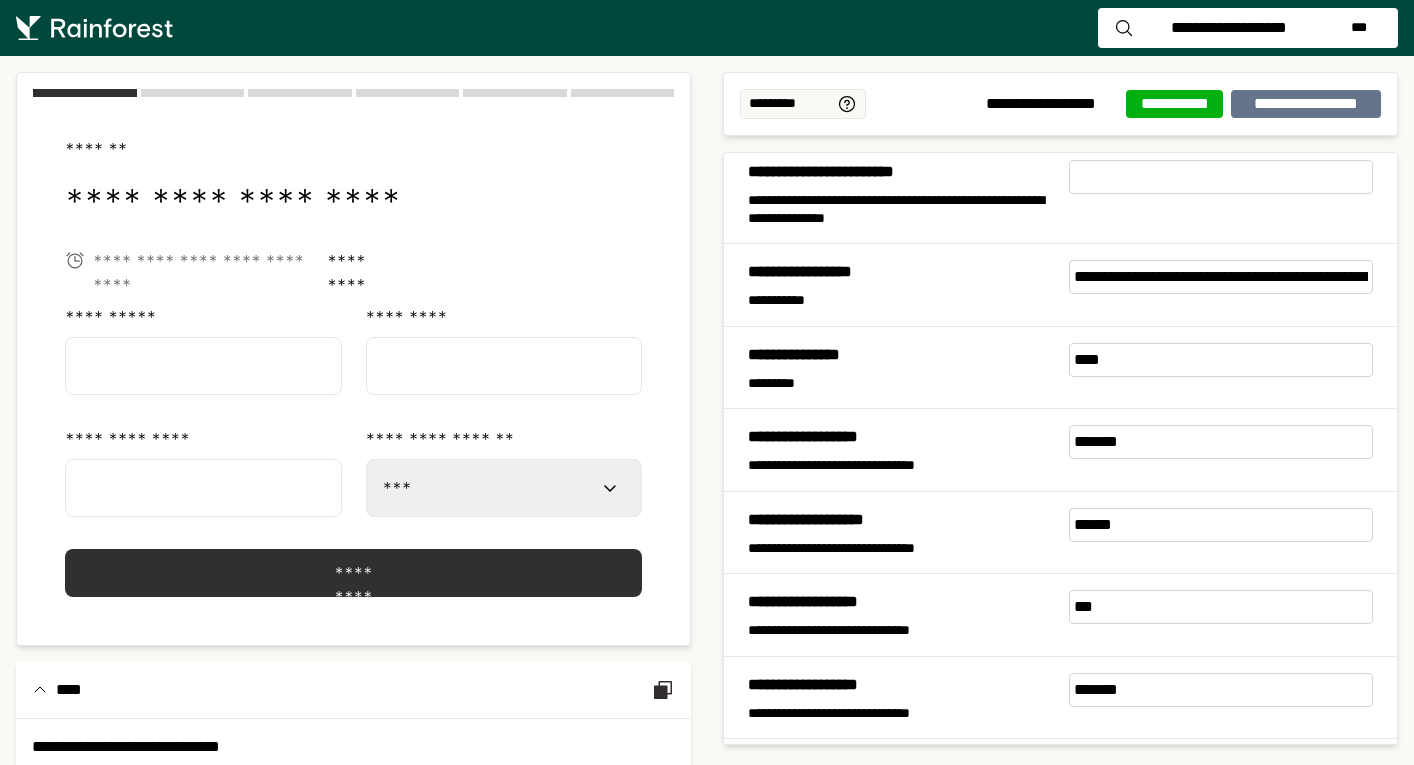 click on "**********" at bounding box center (1229, 28) 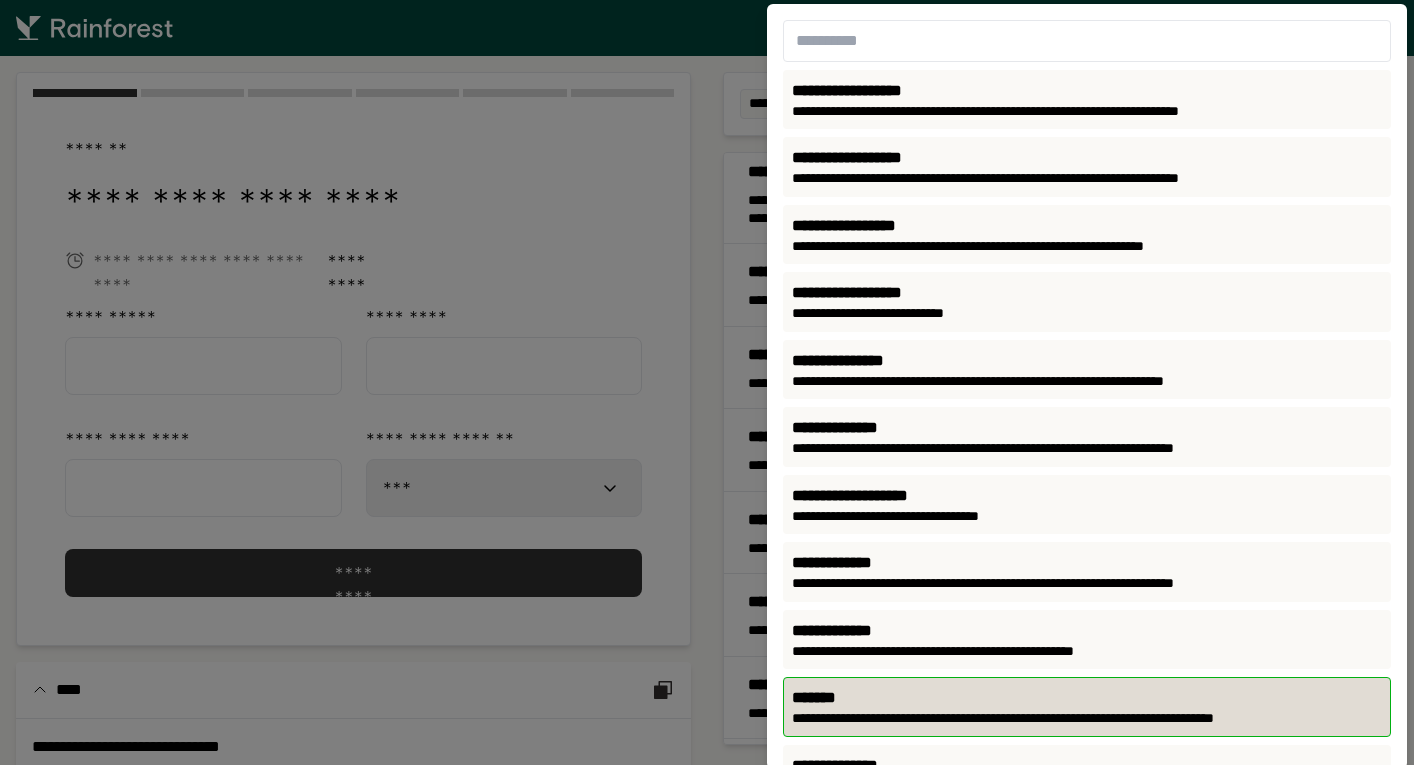 click on "*******" at bounding box center [1087, 698] 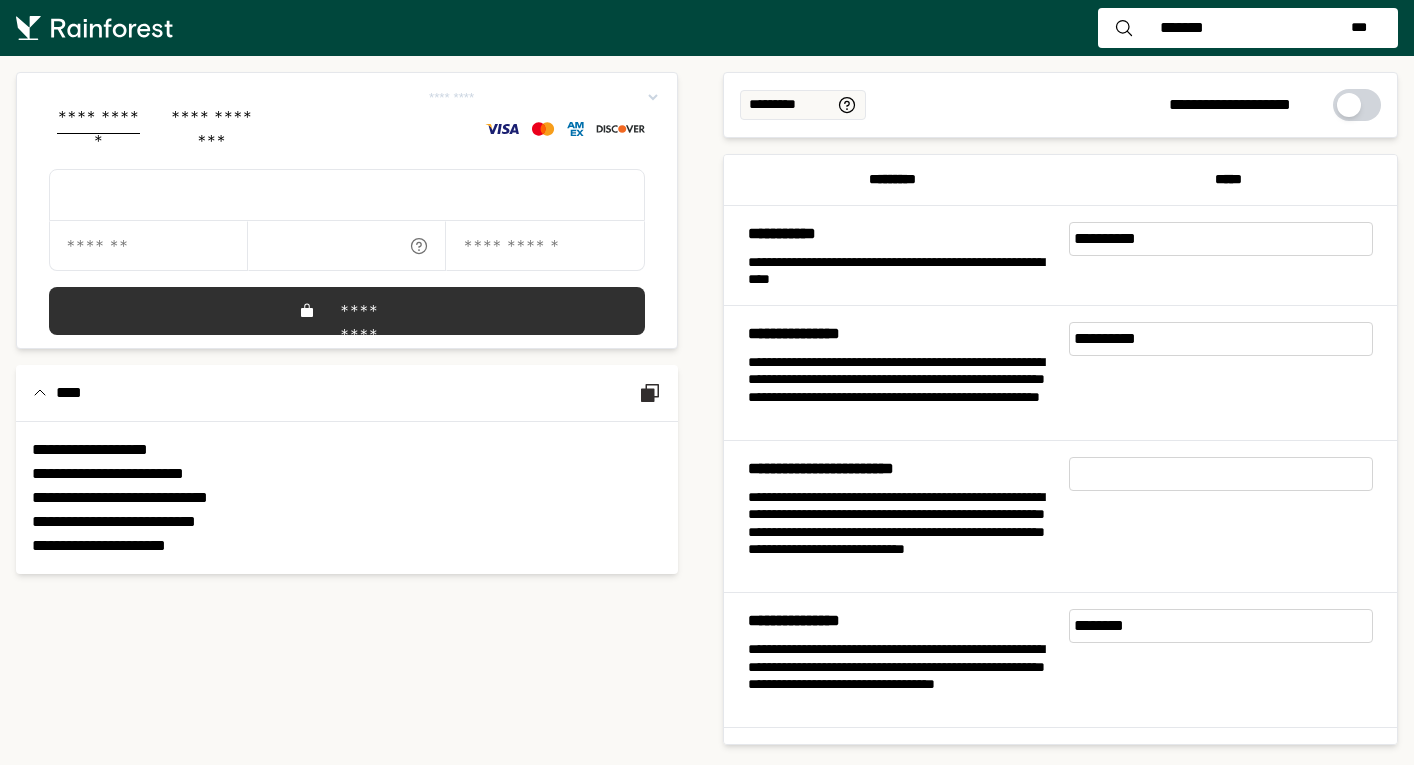 scroll, scrollTop: 0, scrollLeft: 0, axis: both 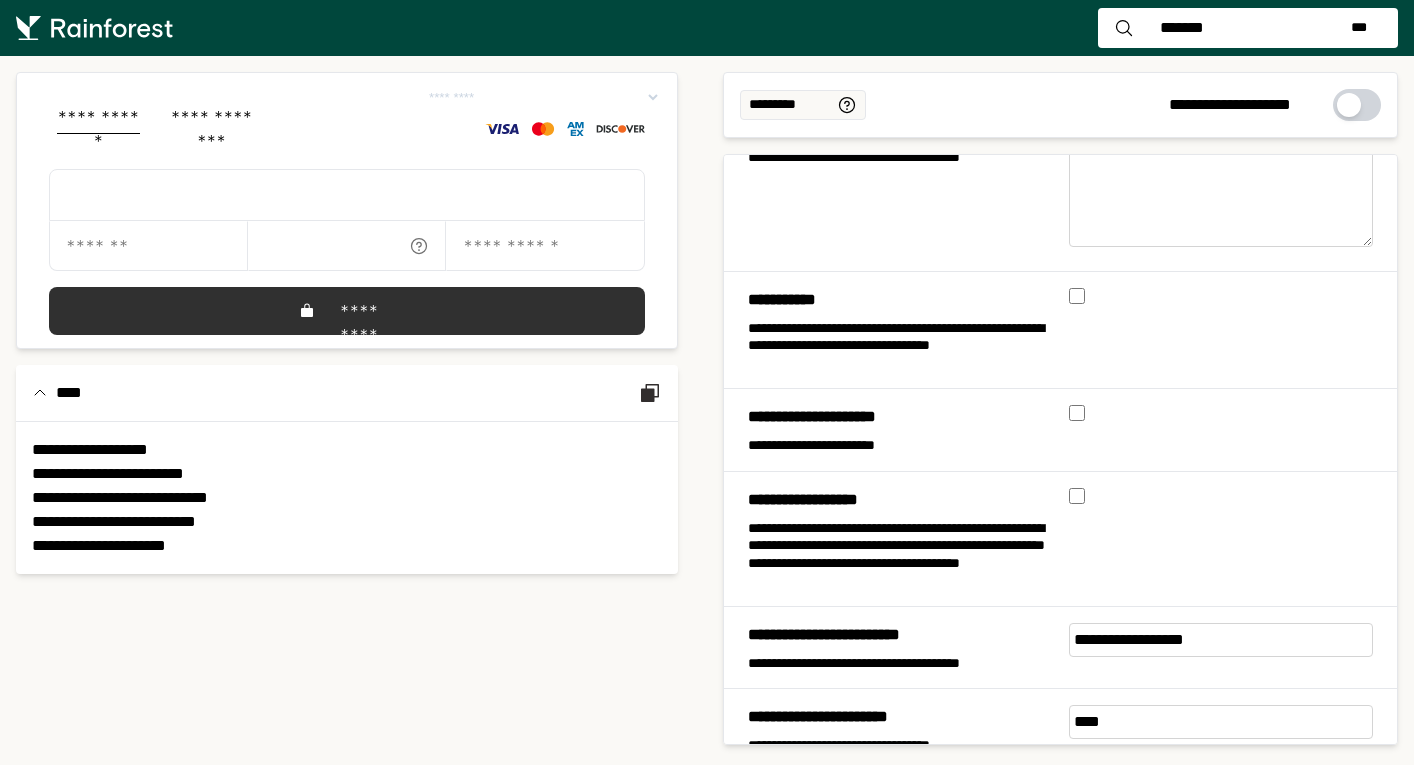 click on "*******" at bounding box center [1181, 28] 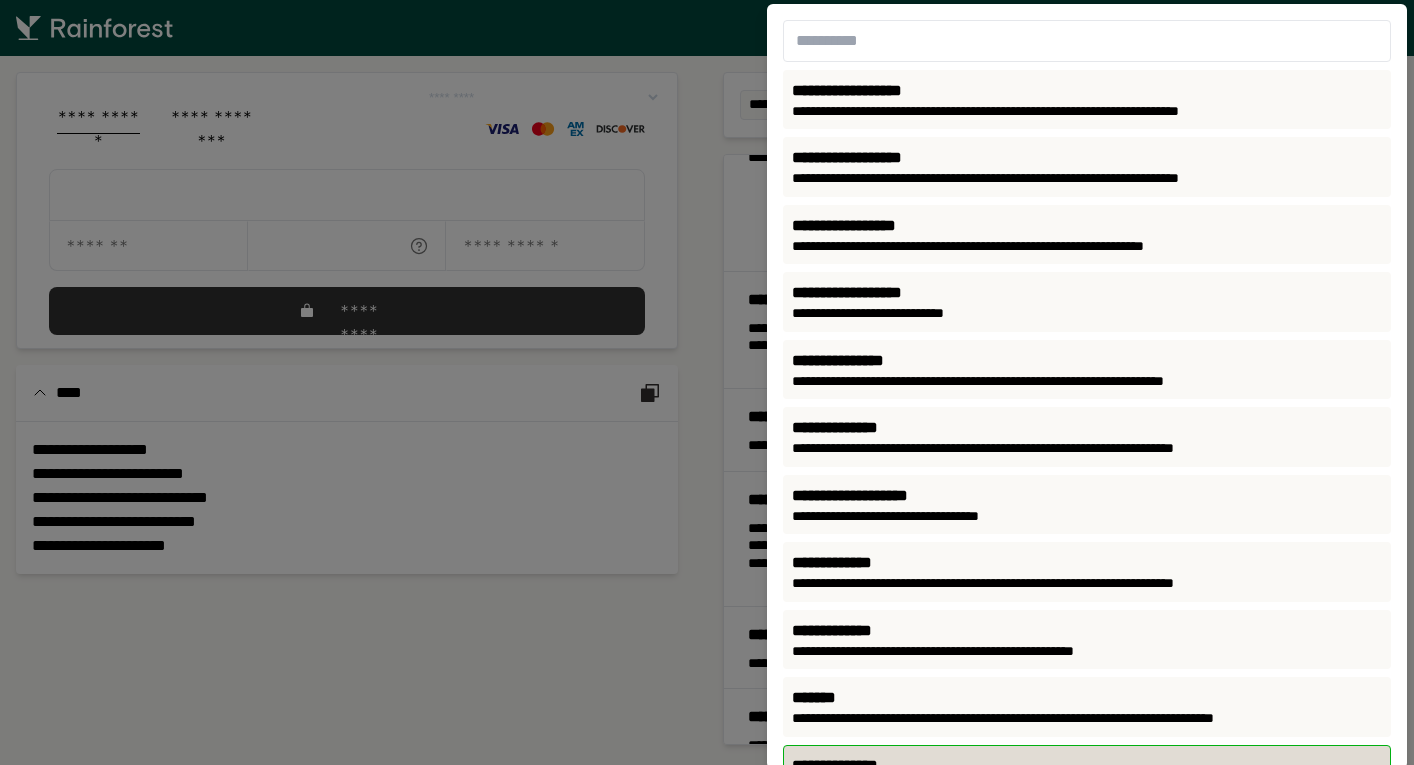 scroll, scrollTop: 119, scrollLeft: 0, axis: vertical 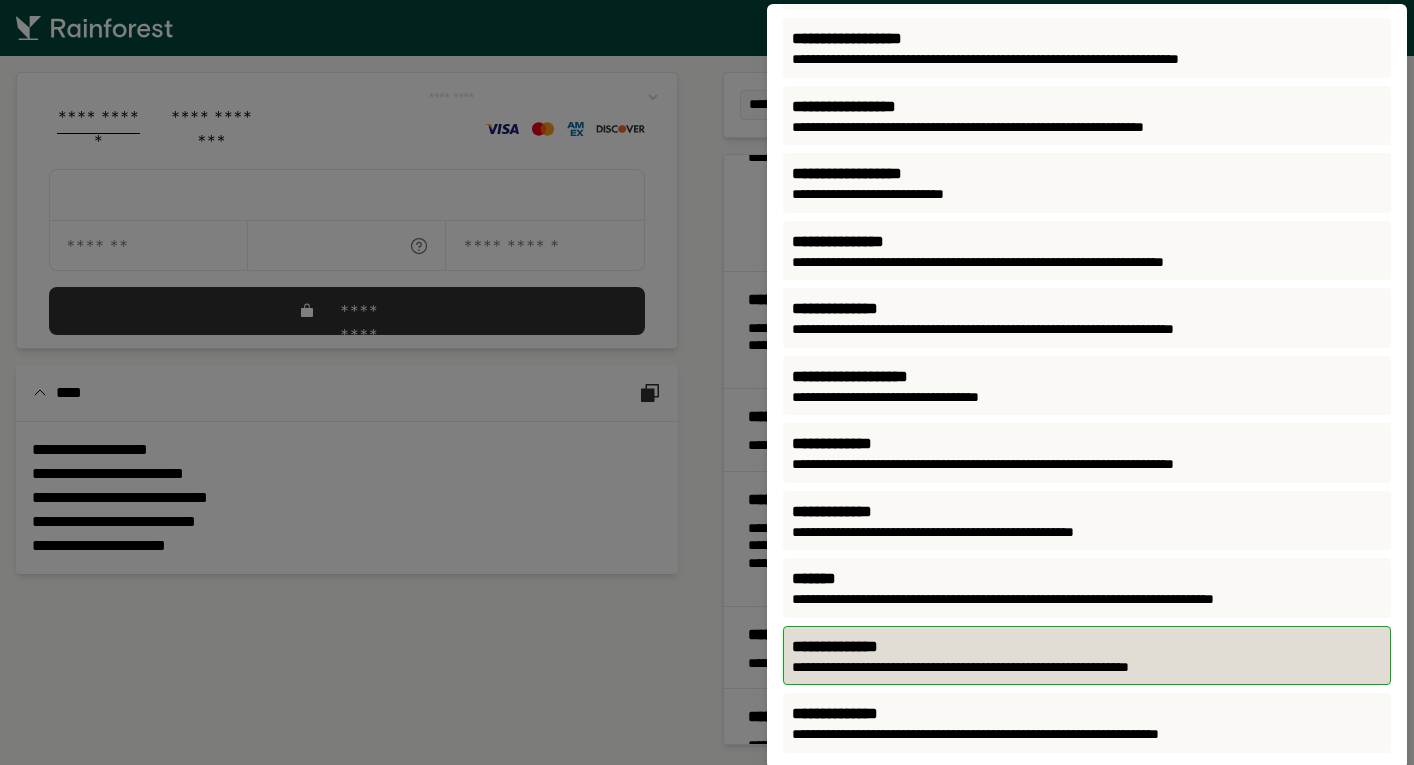 click on "**********" at bounding box center [1087, 647] 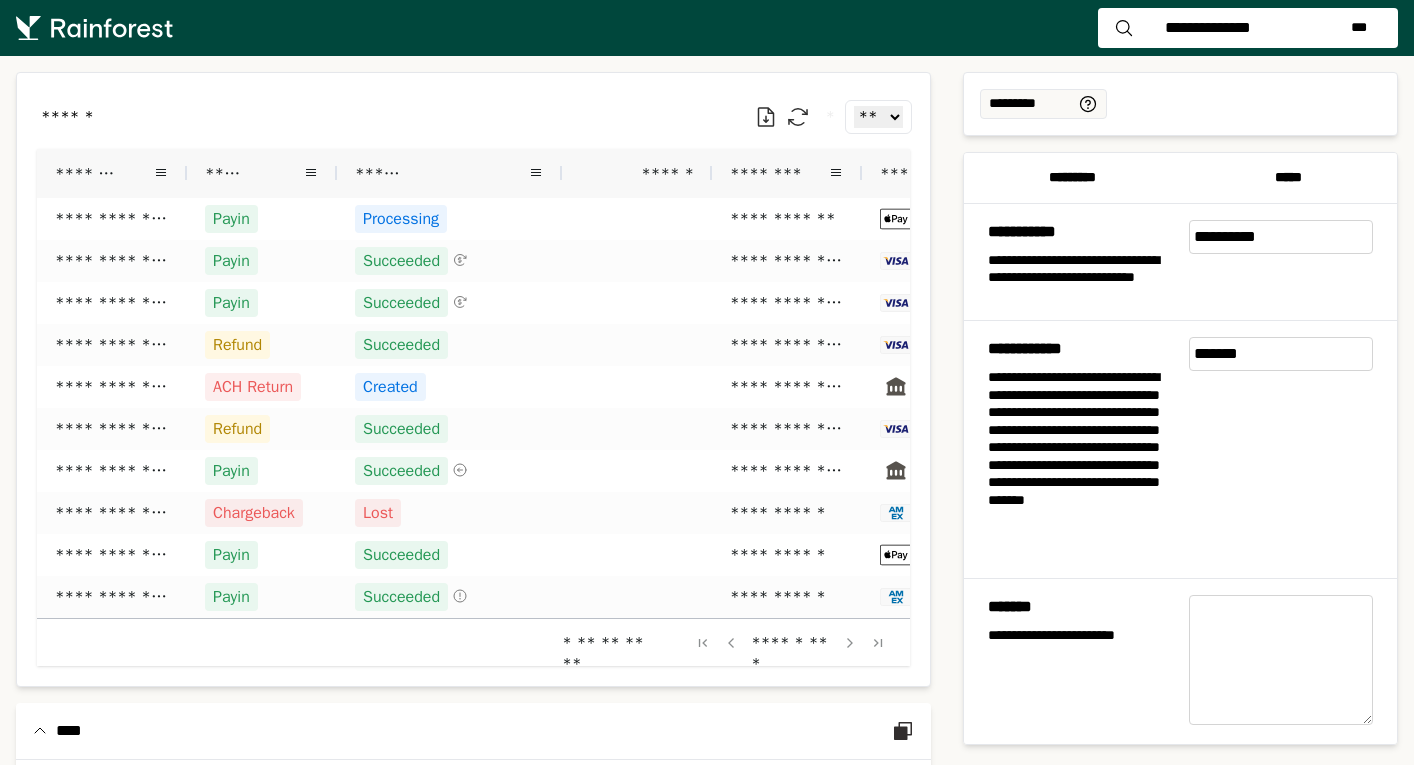 scroll, scrollTop: 0, scrollLeft: 0, axis: both 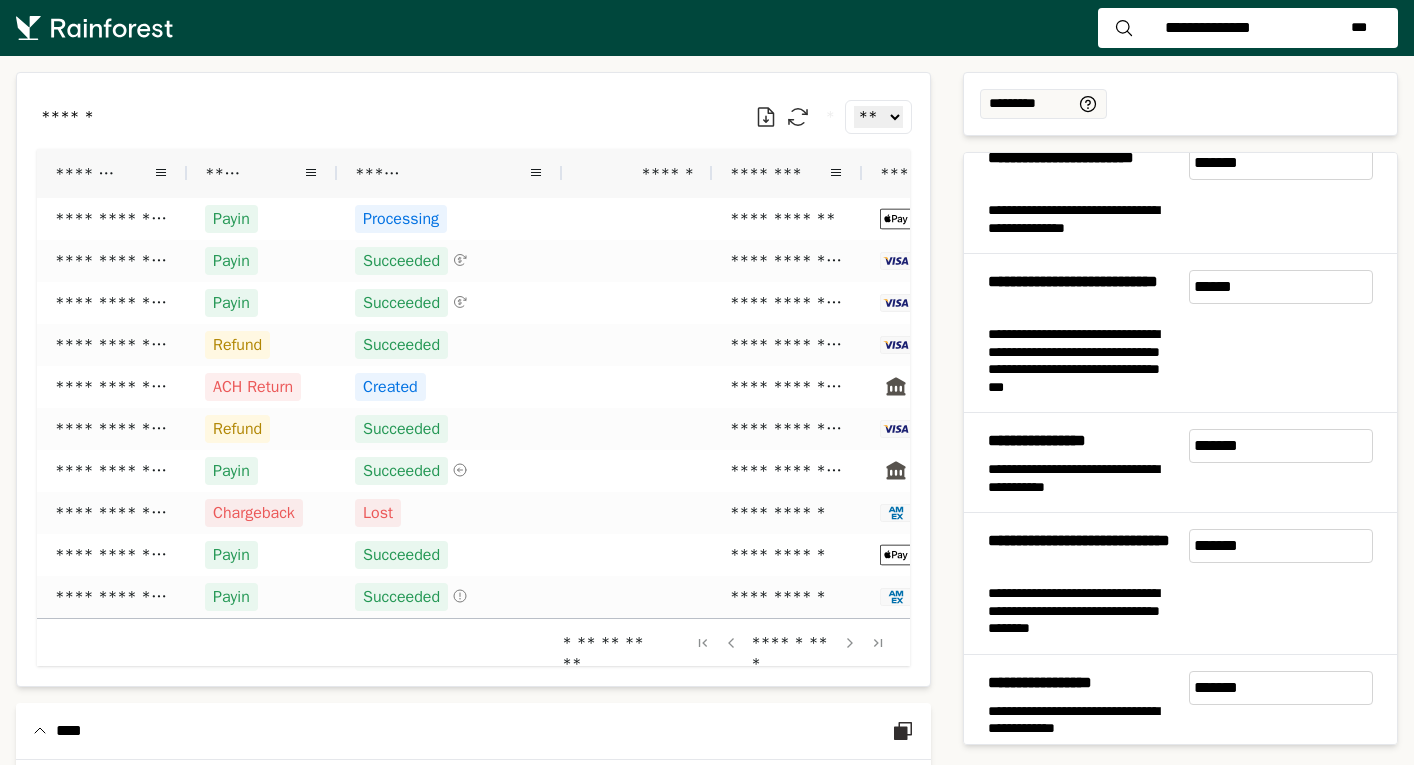 click on "**********" at bounding box center [1208, 28] 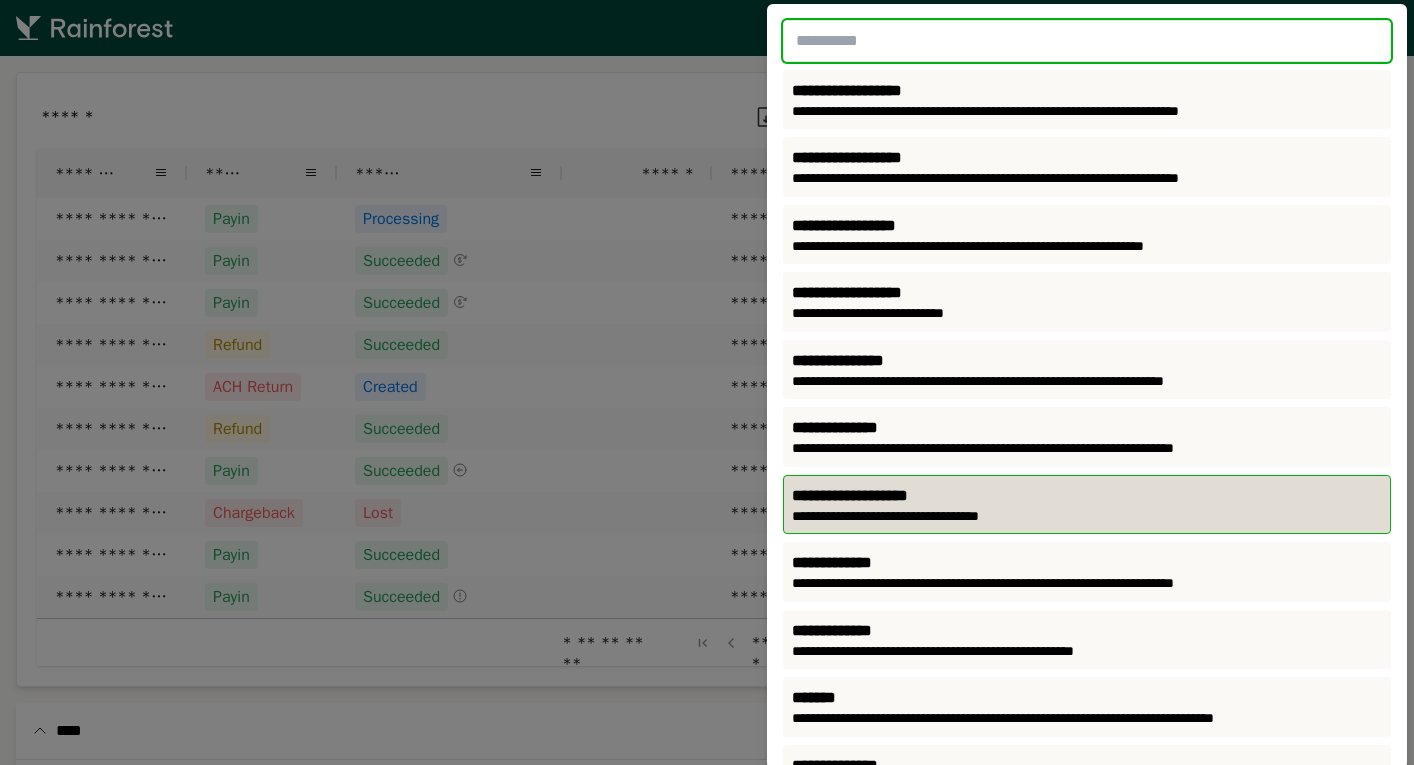 scroll, scrollTop: 119, scrollLeft: 0, axis: vertical 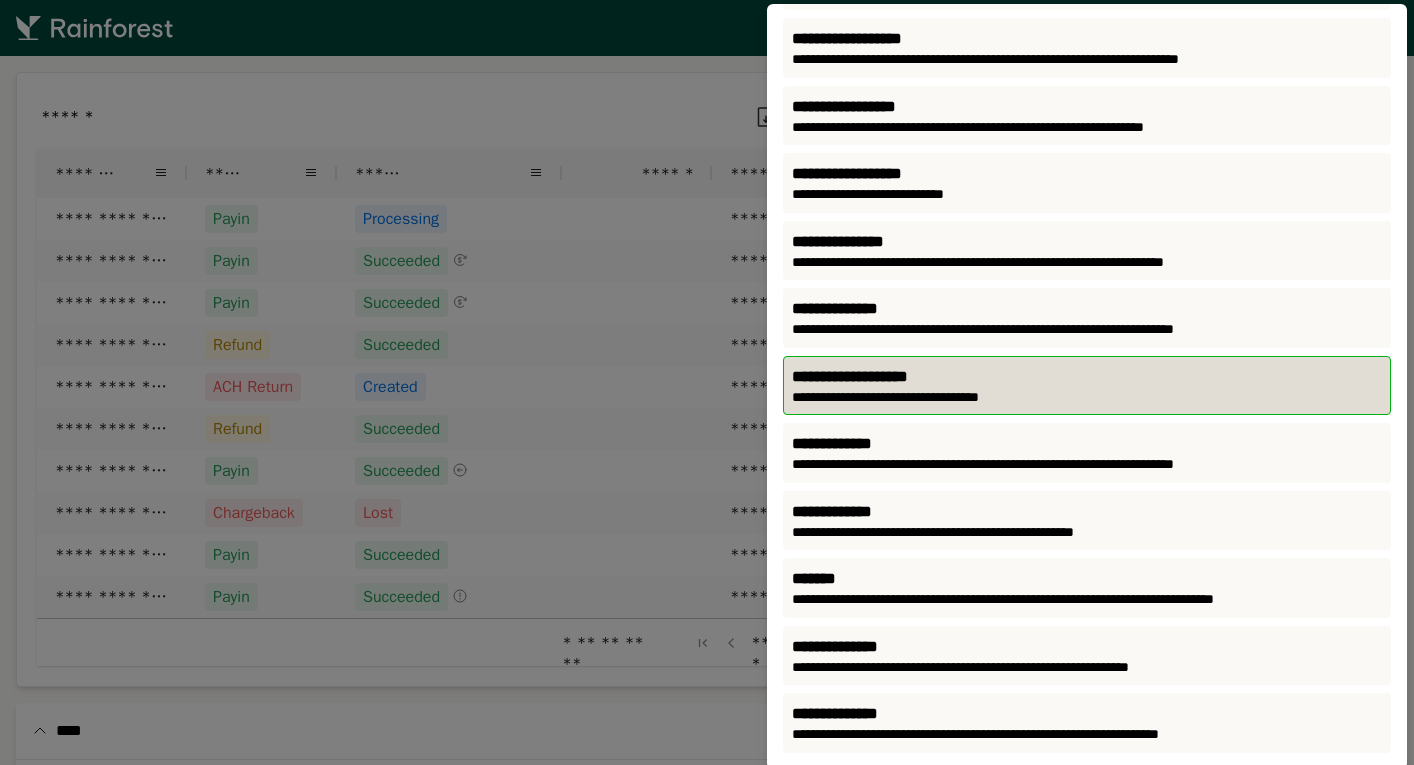 click on "**********" 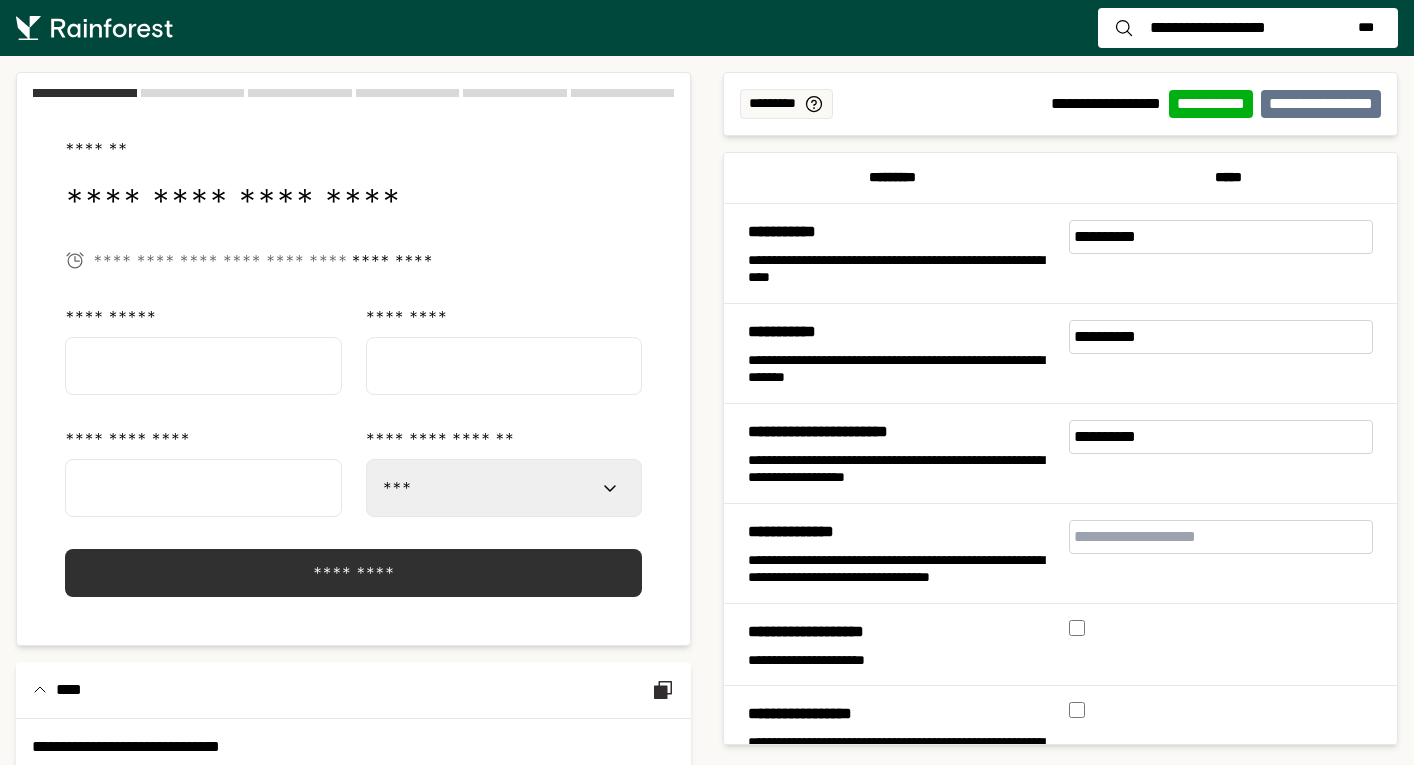 select on "***" 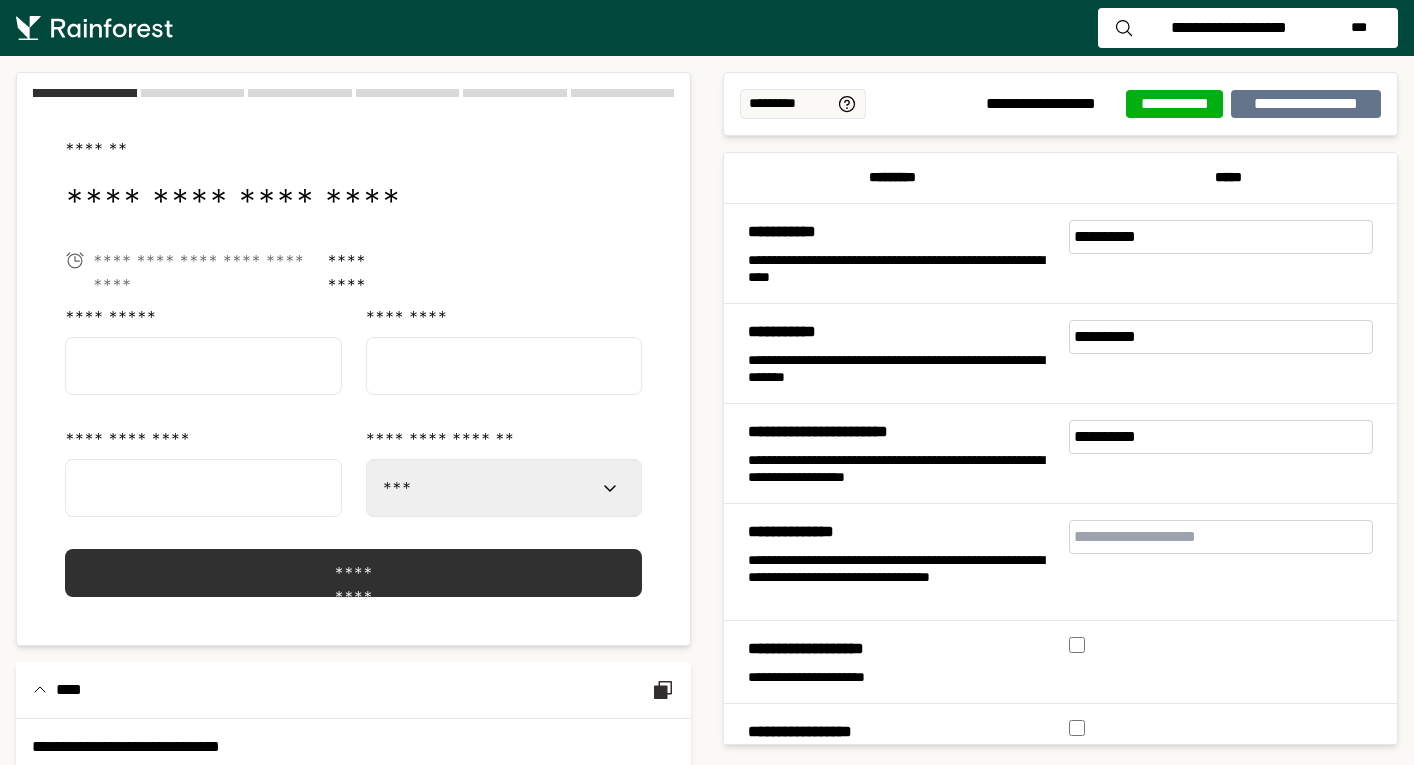scroll, scrollTop: 0, scrollLeft: 0, axis: both 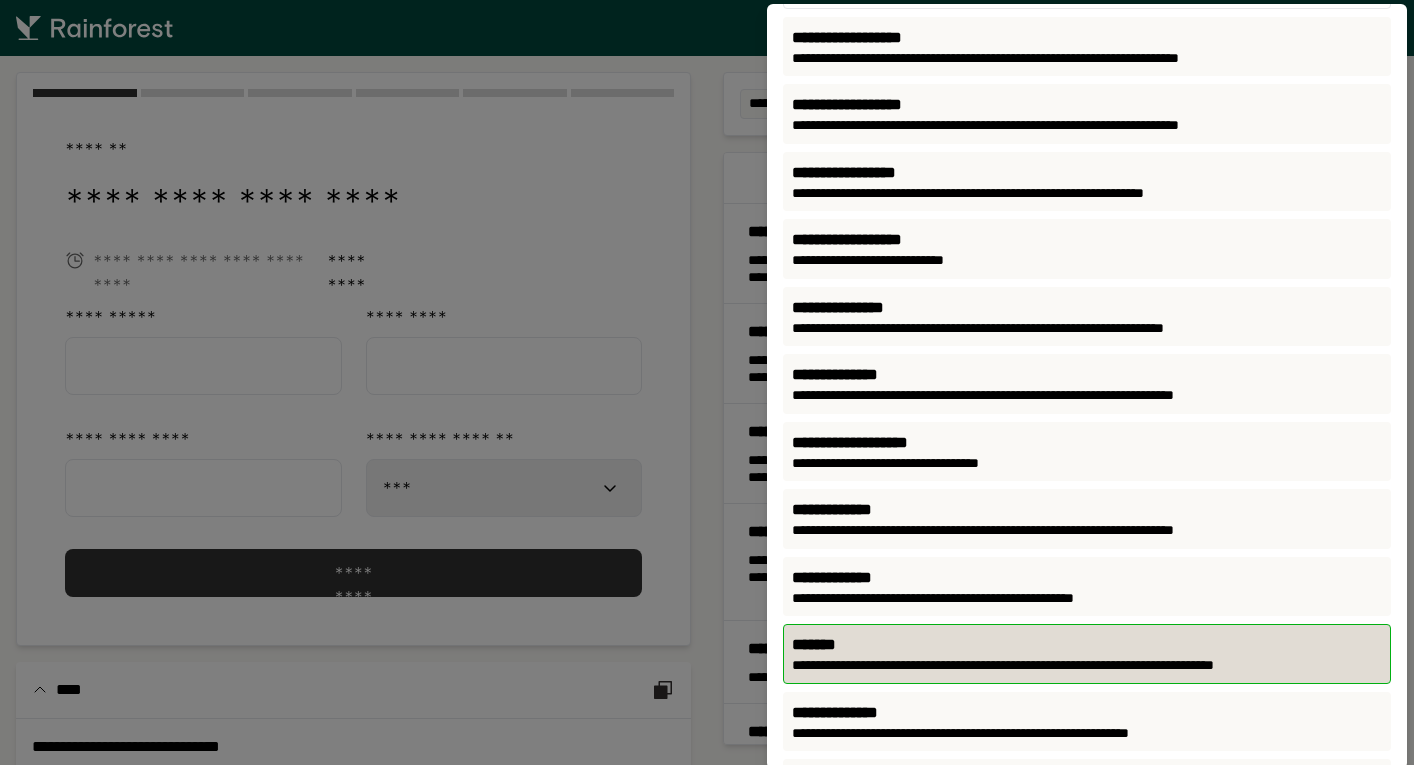 click on "*******" at bounding box center (1087, 645) 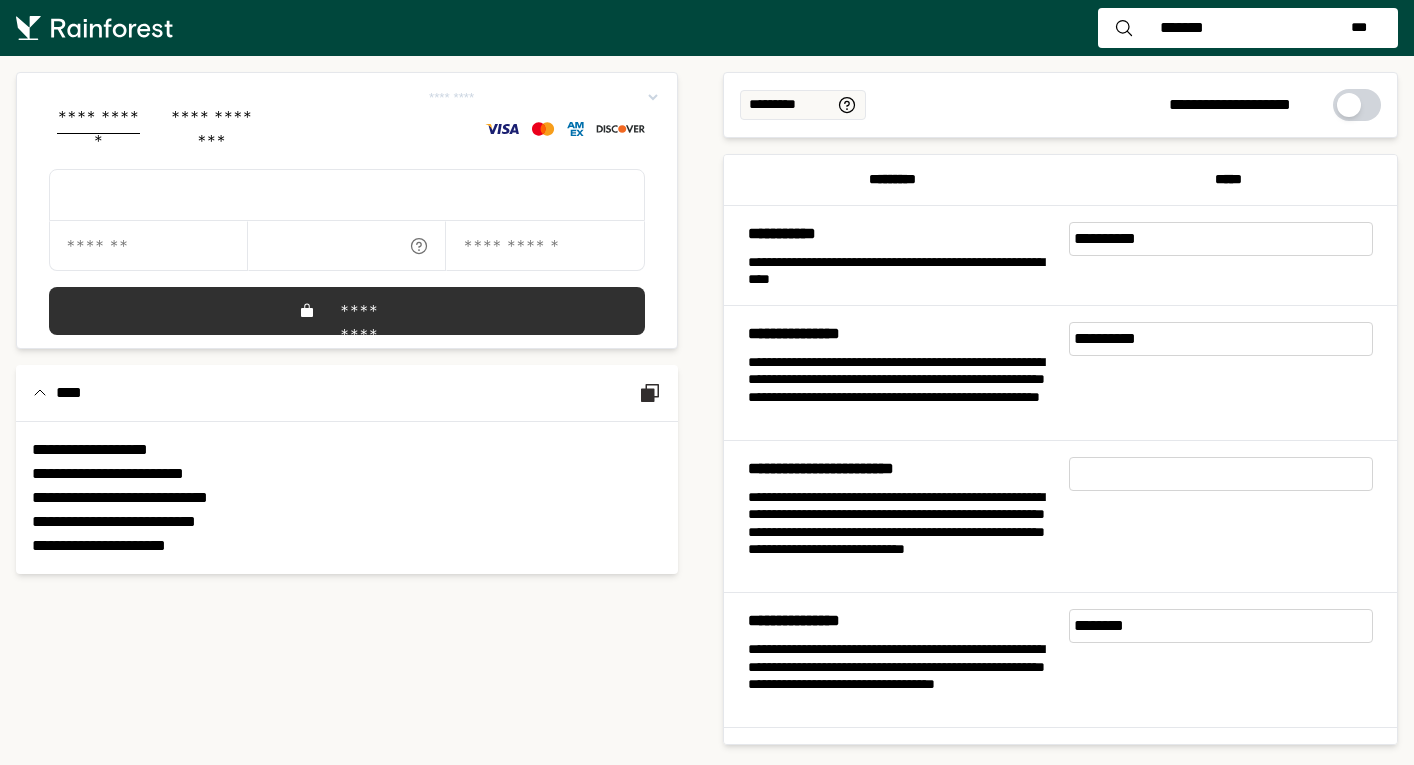 scroll, scrollTop: 0, scrollLeft: 0, axis: both 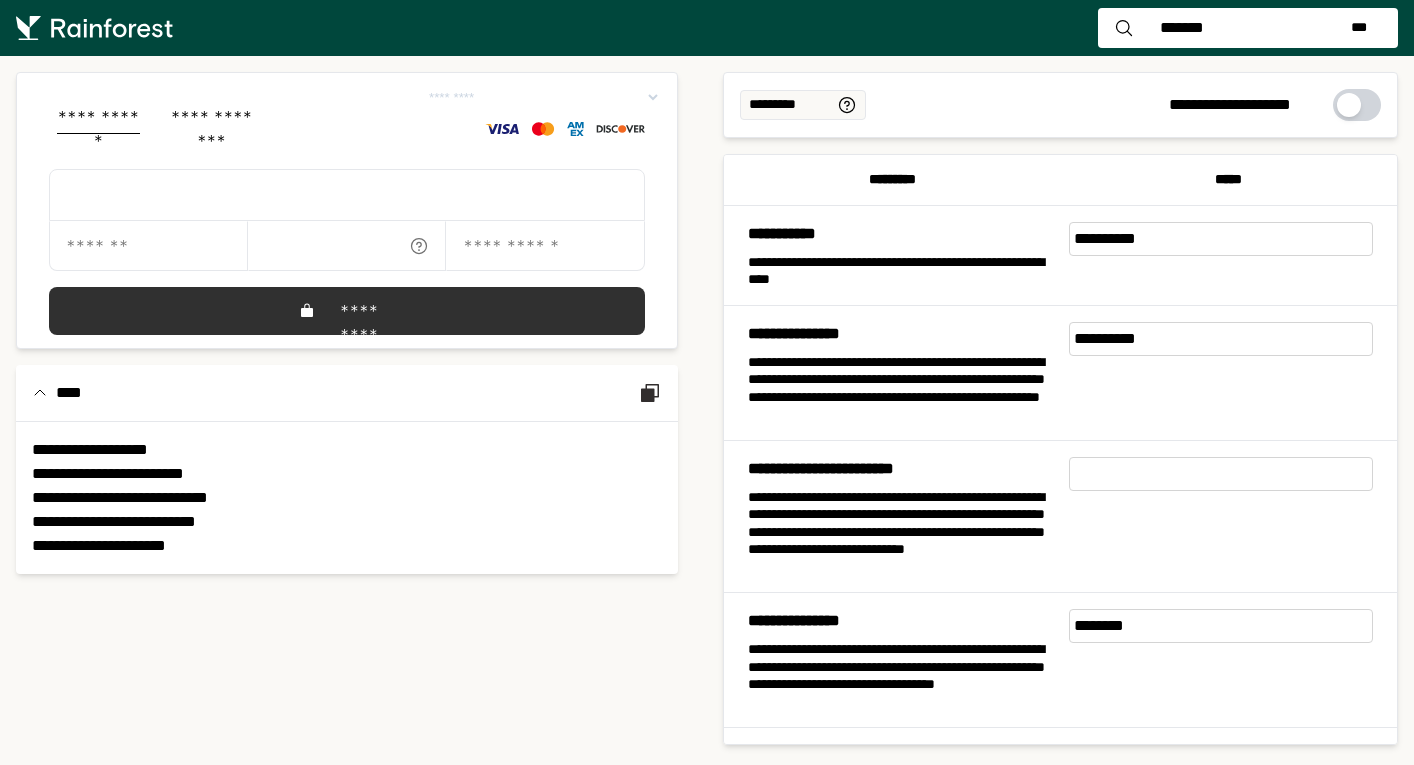 click on "******* ***" at bounding box center (1248, 28) 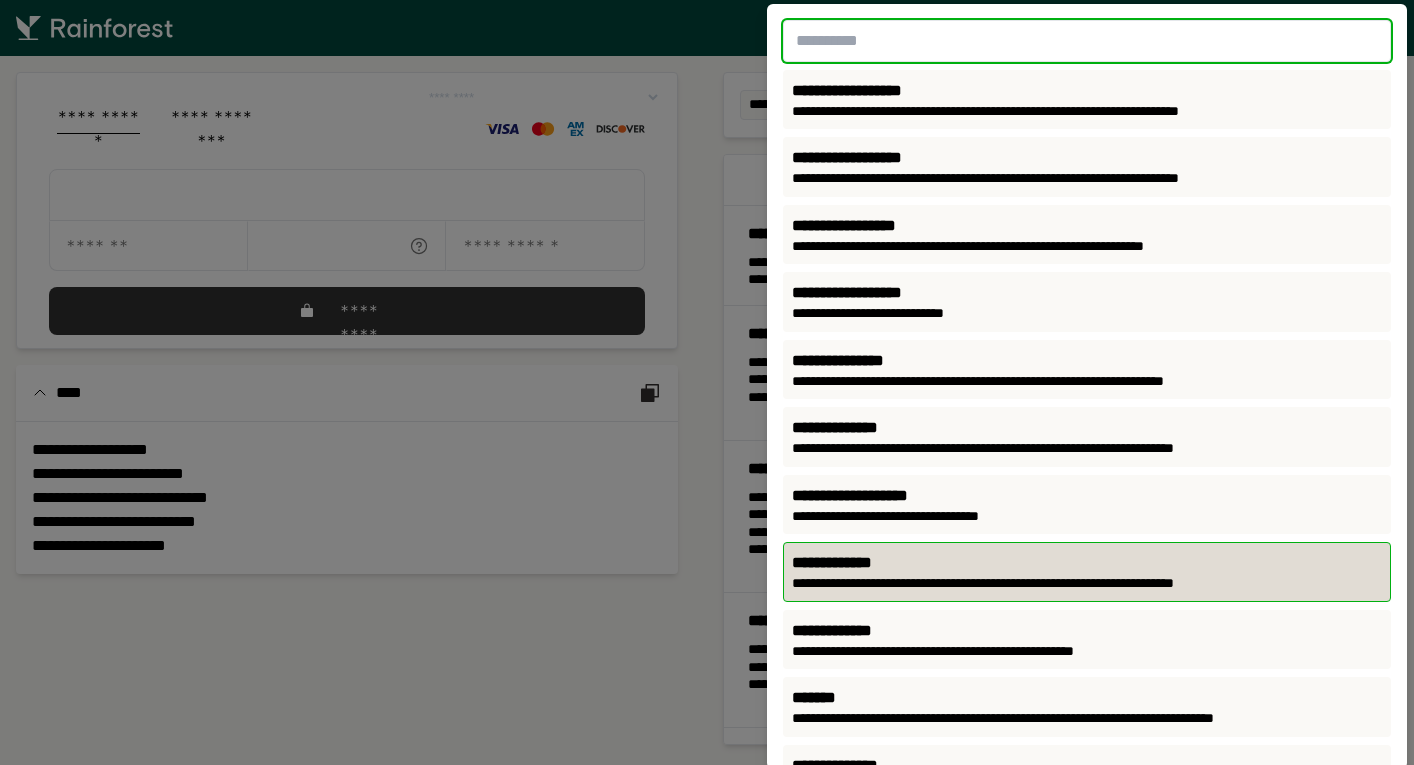 scroll, scrollTop: 119, scrollLeft: 0, axis: vertical 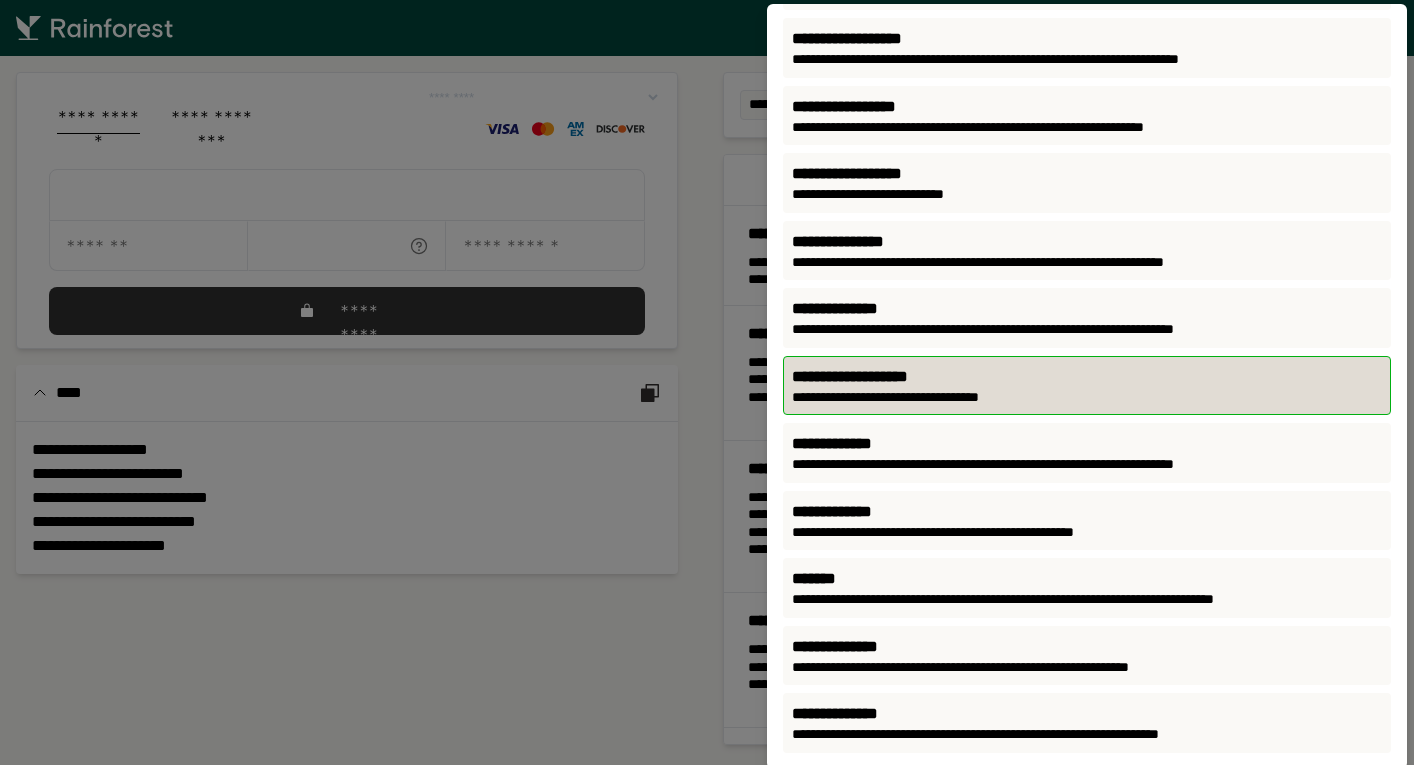 click on "**********" at bounding box center [1087, 398] 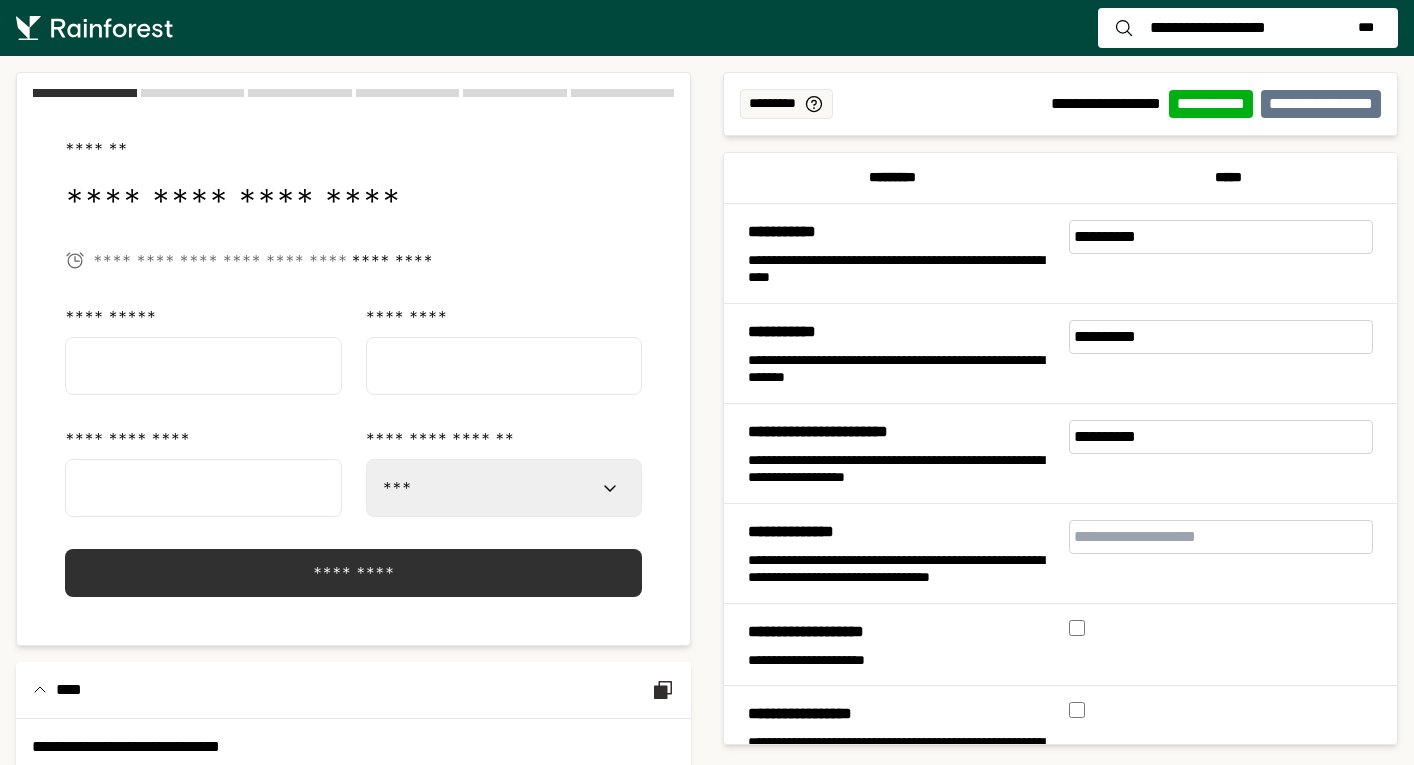 select on "***" 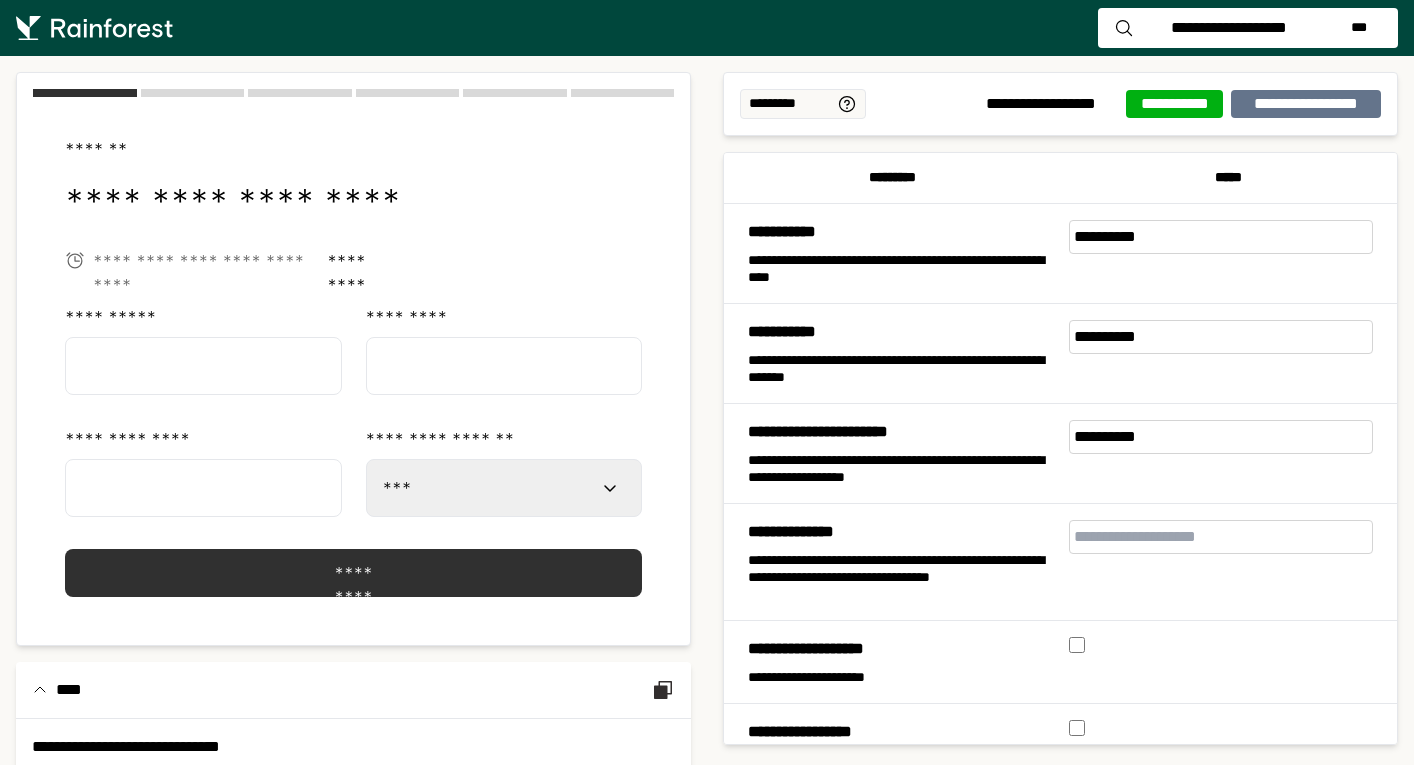 scroll, scrollTop: 0, scrollLeft: 0, axis: both 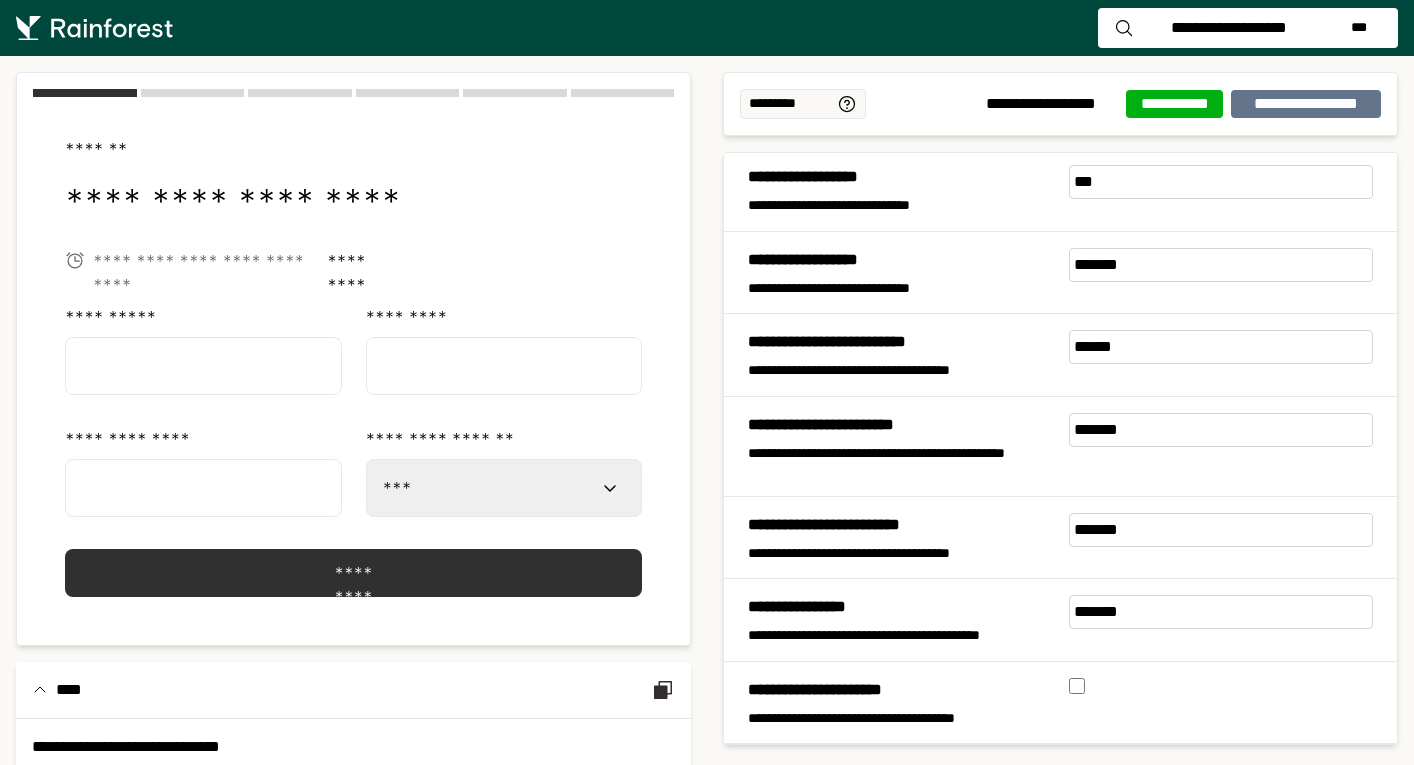 click on "**********" at bounding box center (1229, 28) 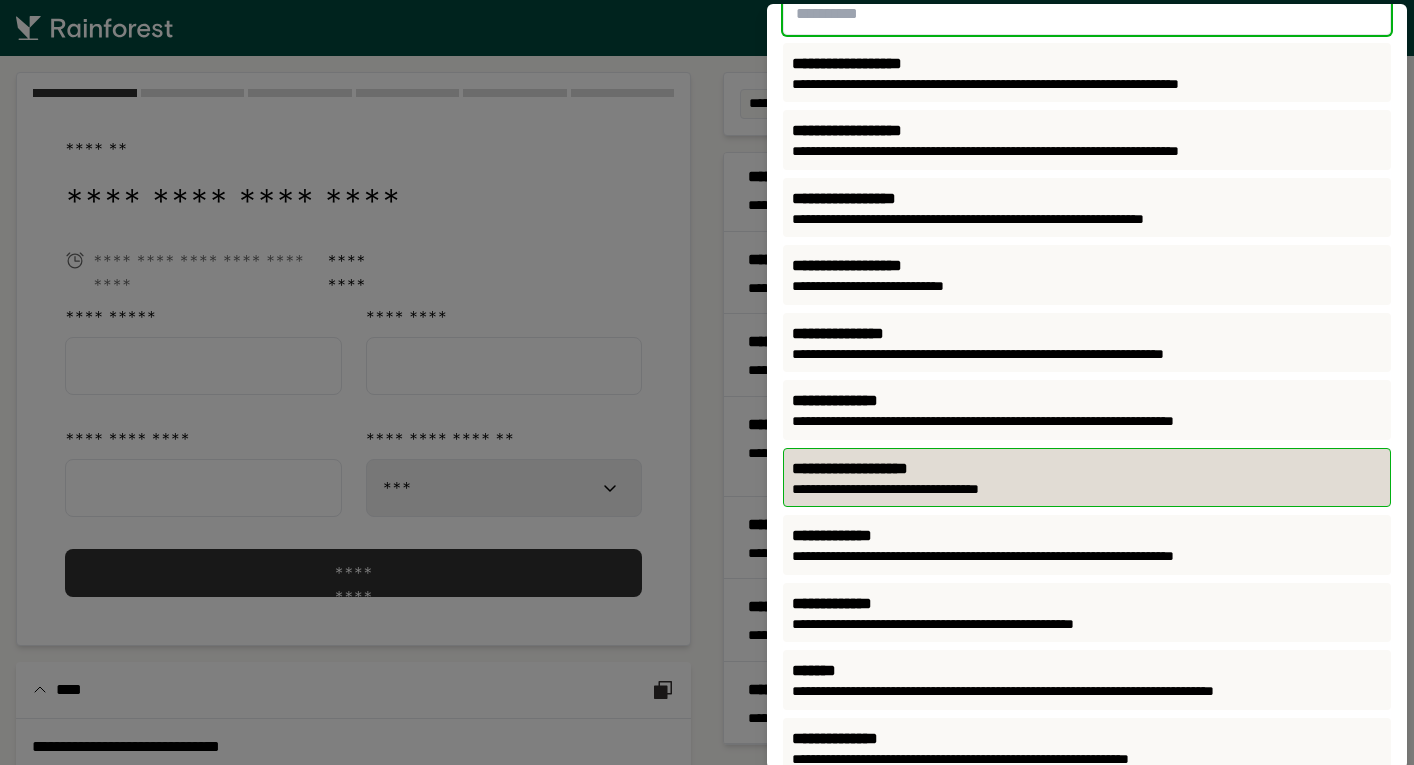 scroll, scrollTop: 119, scrollLeft: 0, axis: vertical 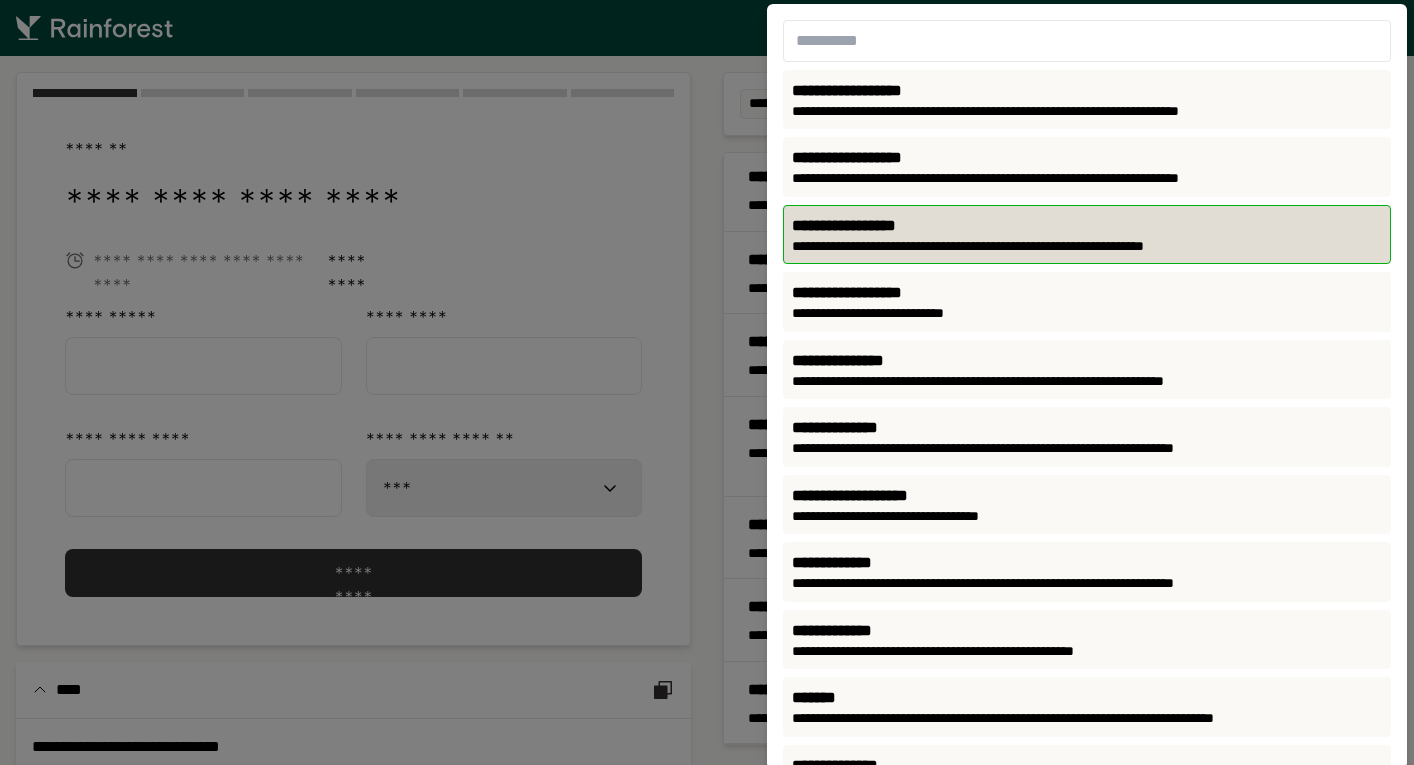 click on "**********" at bounding box center [1087, 247] 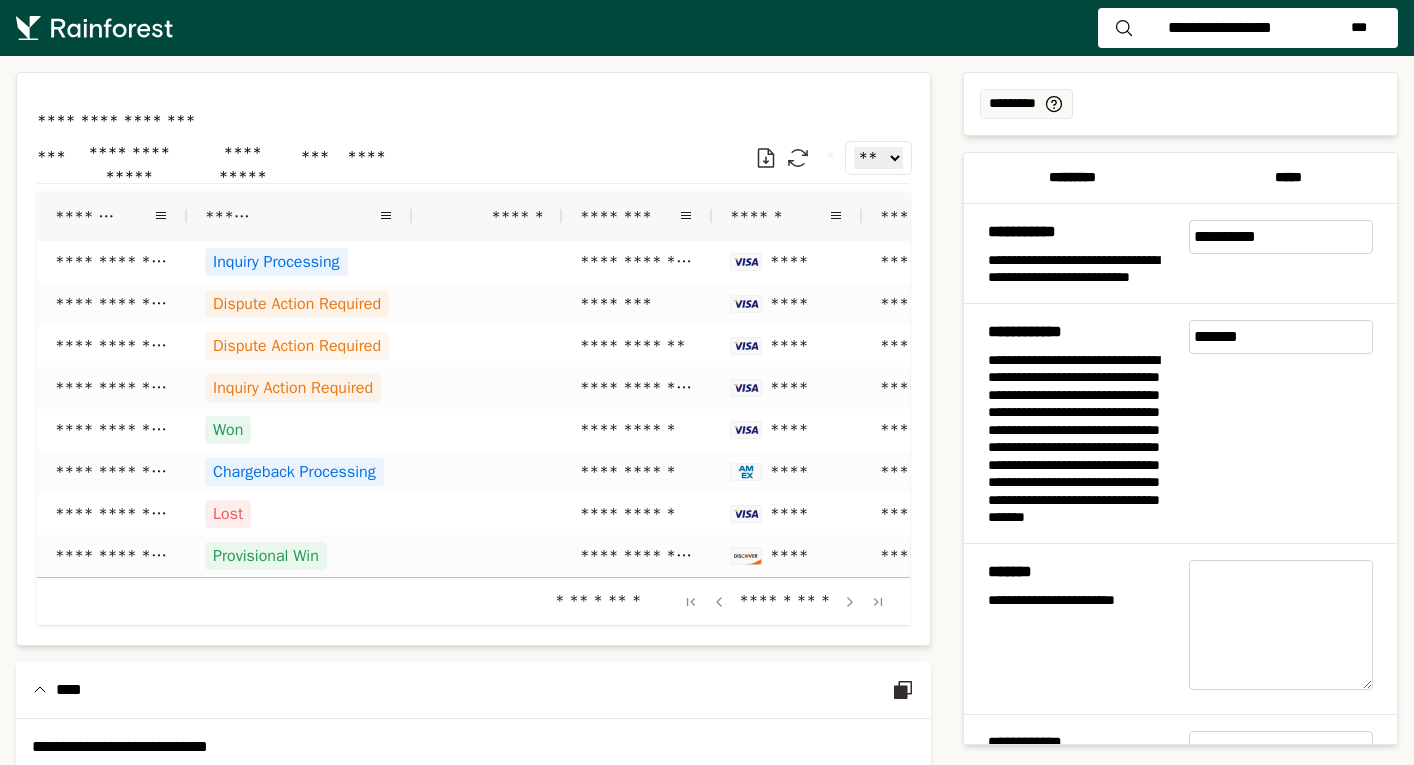 scroll, scrollTop: 0, scrollLeft: 0, axis: both 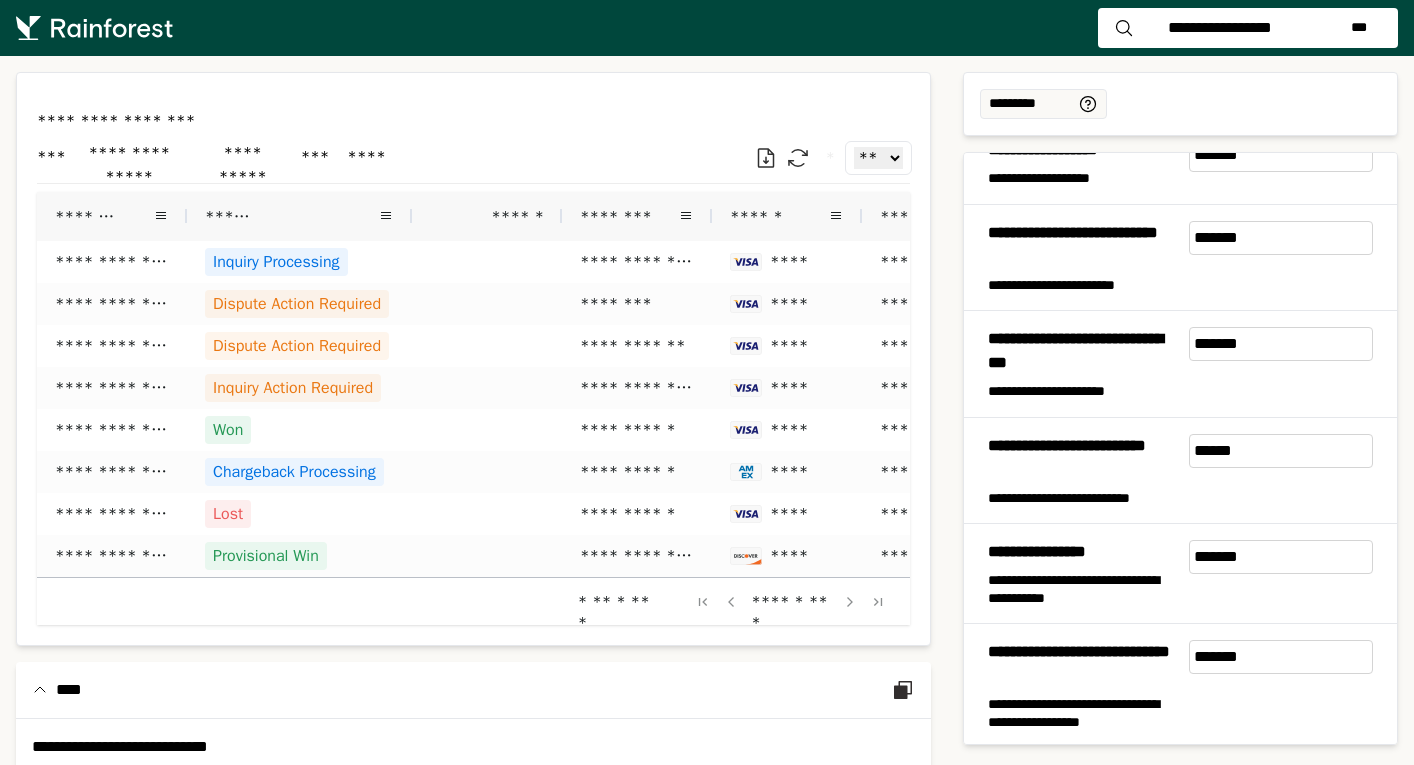 click on "**********" at bounding box center [1248, 28] 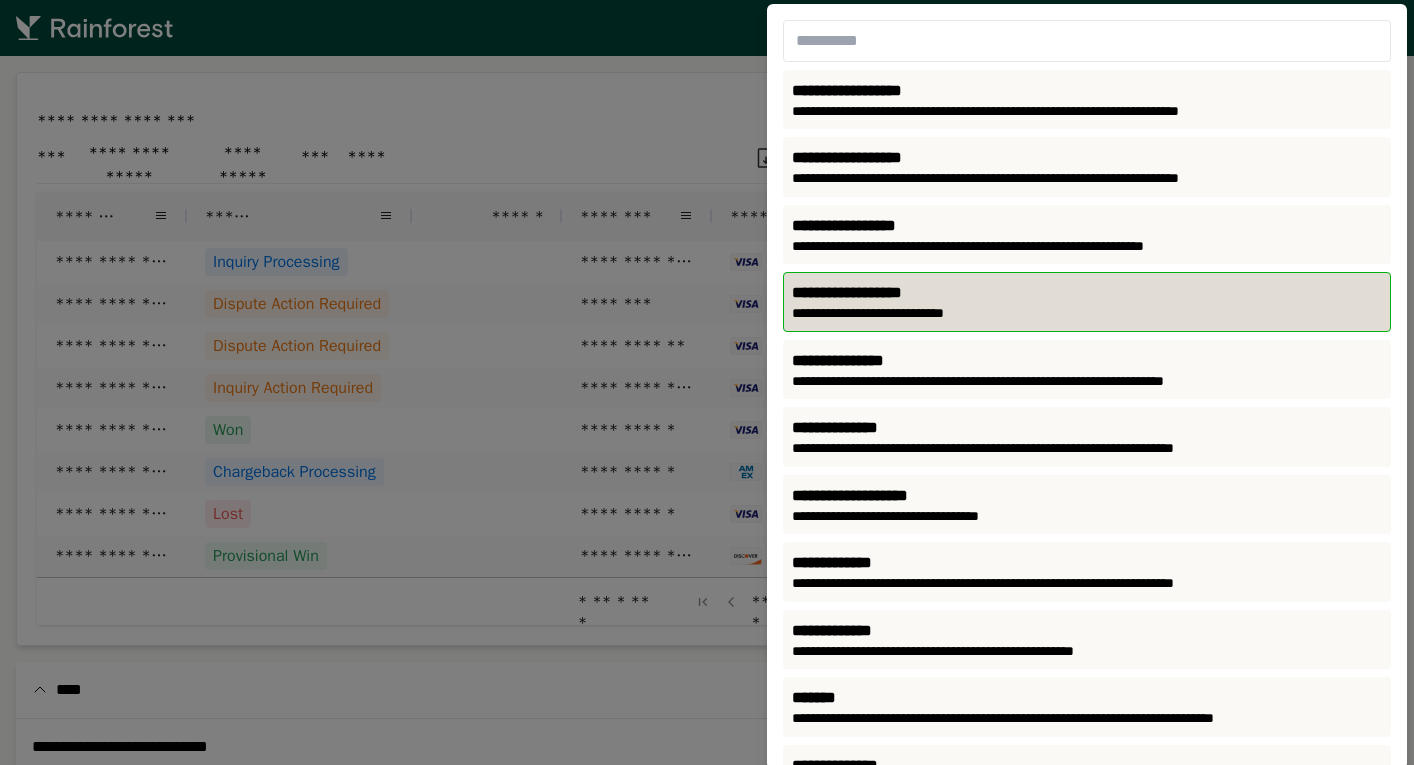 click on "**********" at bounding box center (1087, 293) 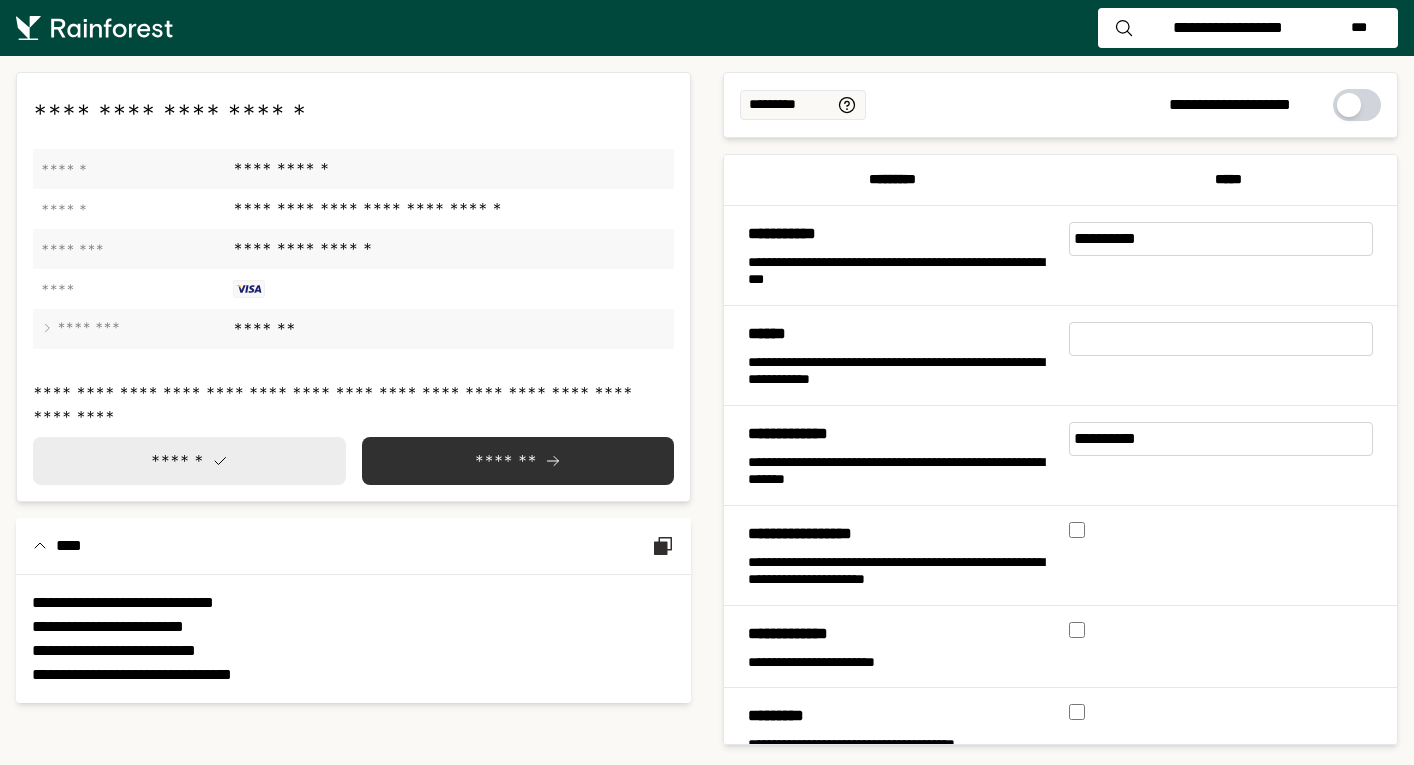 scroll, scrollTop: 0, scrollLeft: 0, axis: both 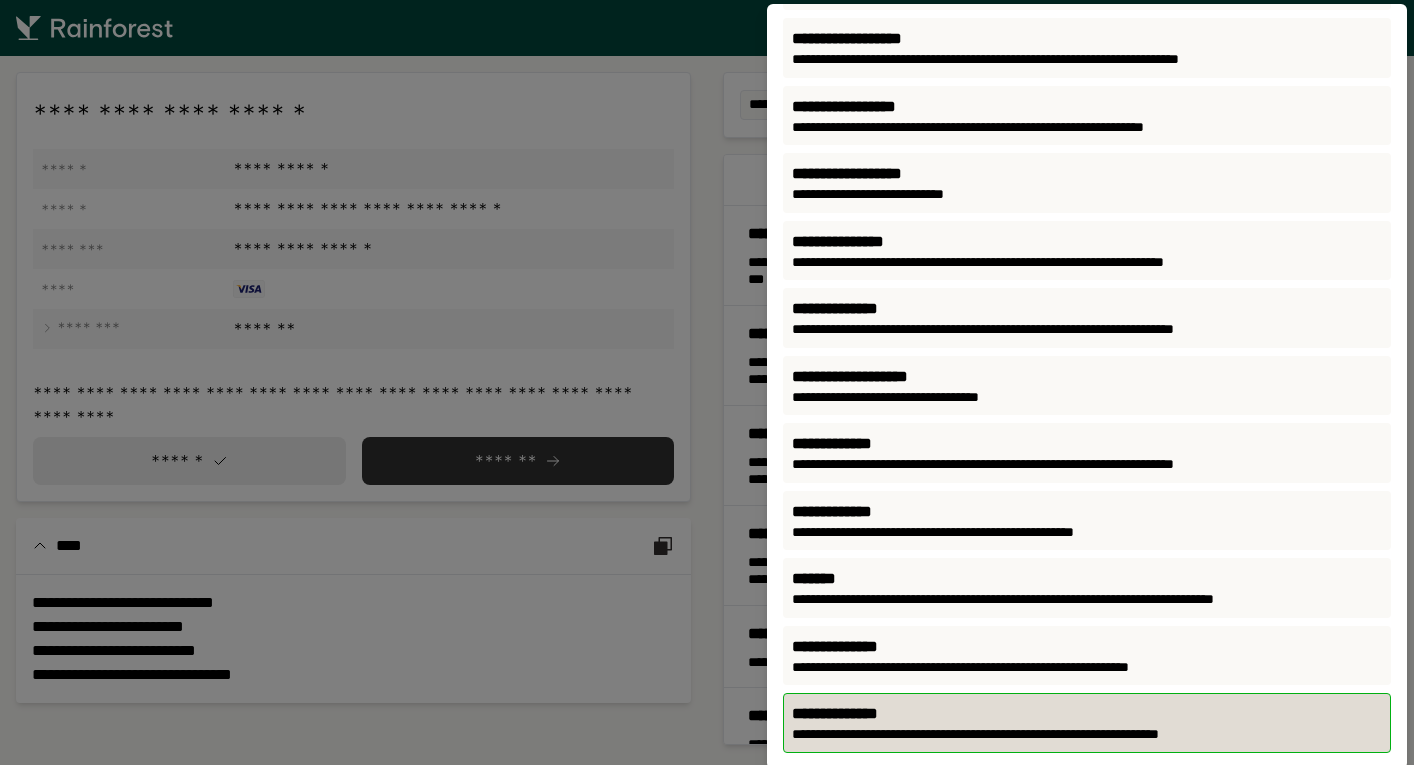 click on "**********" at bounding box center (1087, 735) 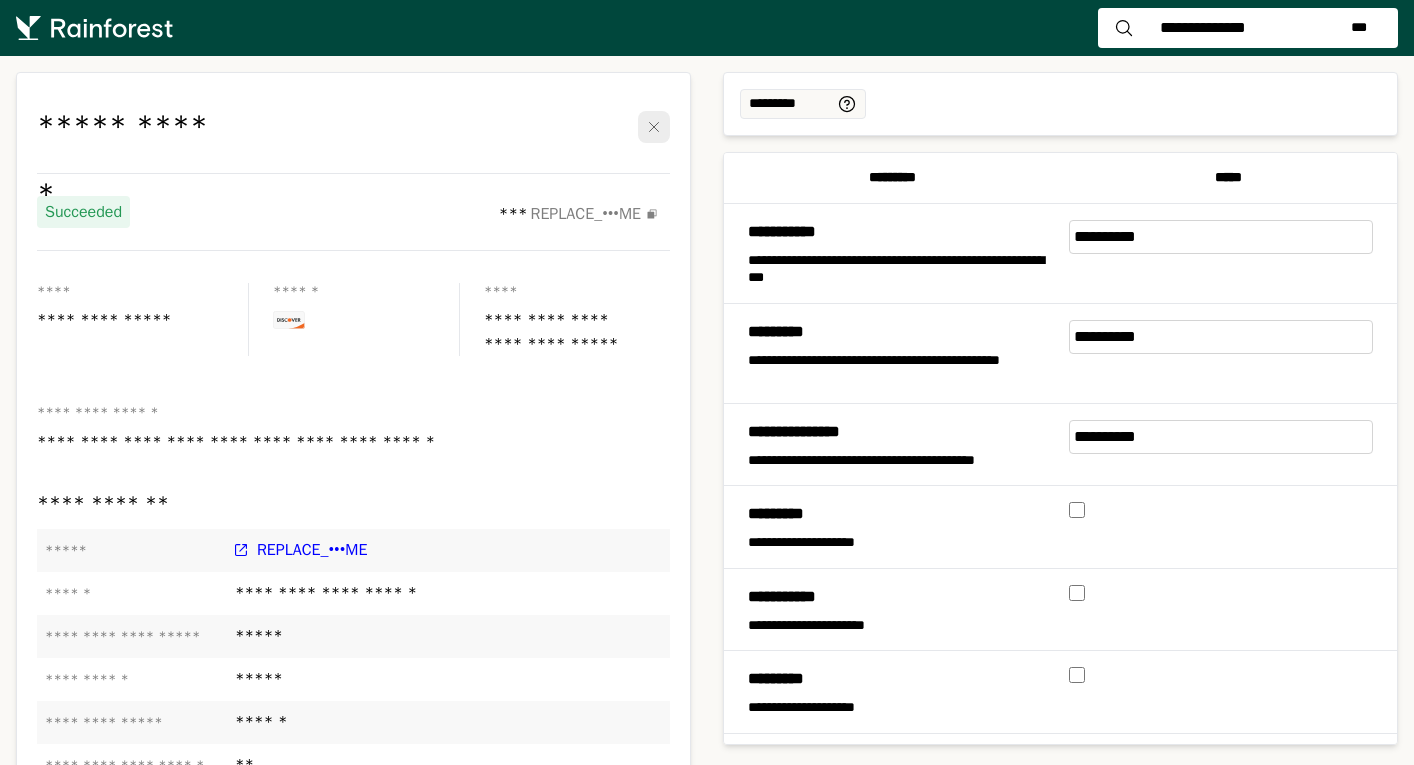 scroll, scrollTop: 0, scrollLeft: 0, axis: both 